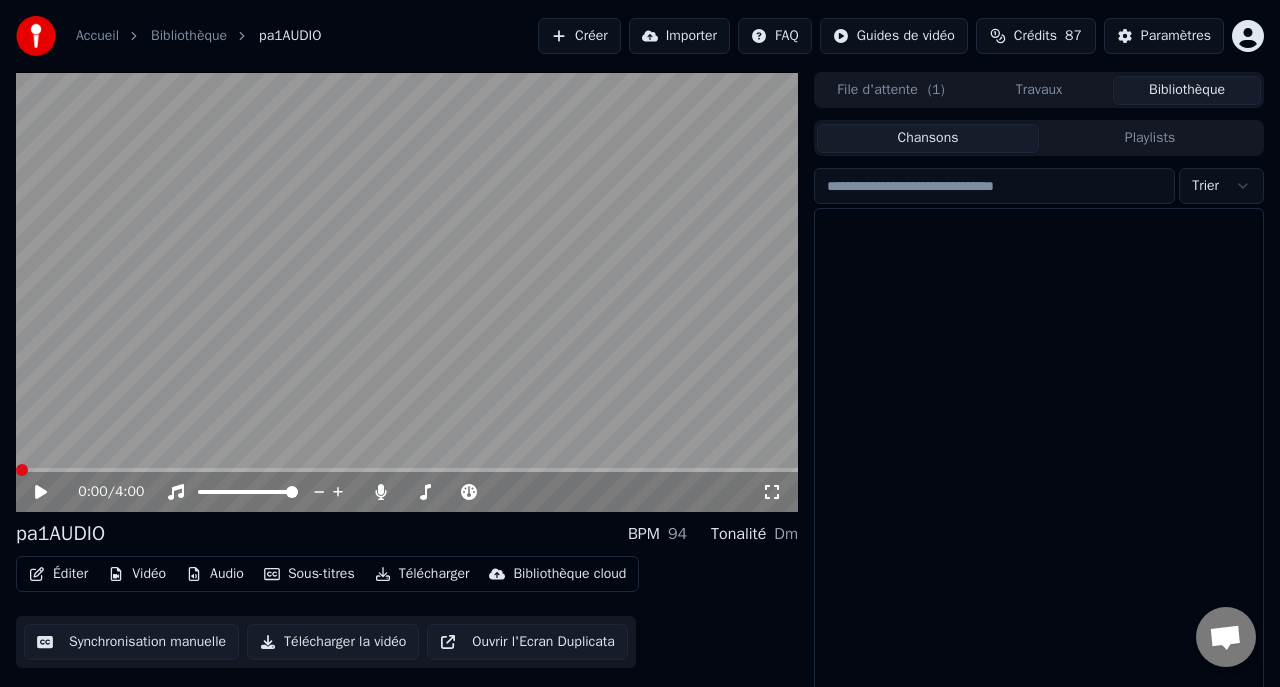 scroll, scrollTop: 36, scrollLeft: 0, axis: vertical 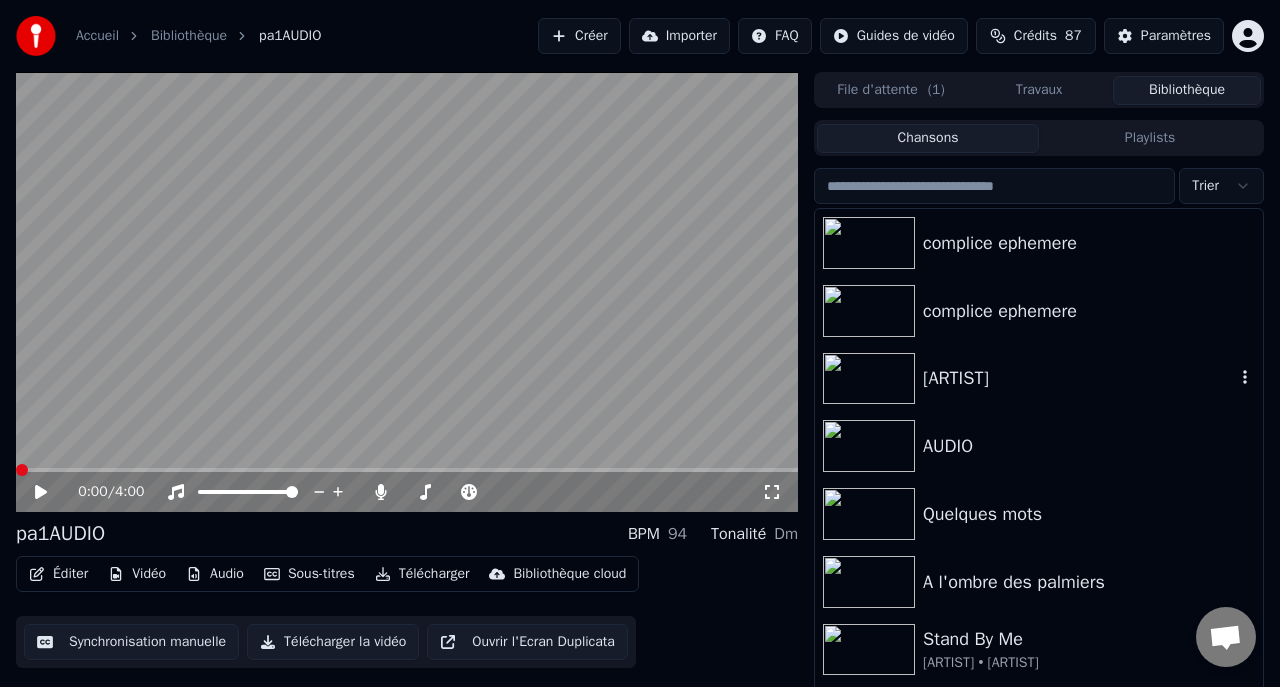 click at bounding box center [869, 379] 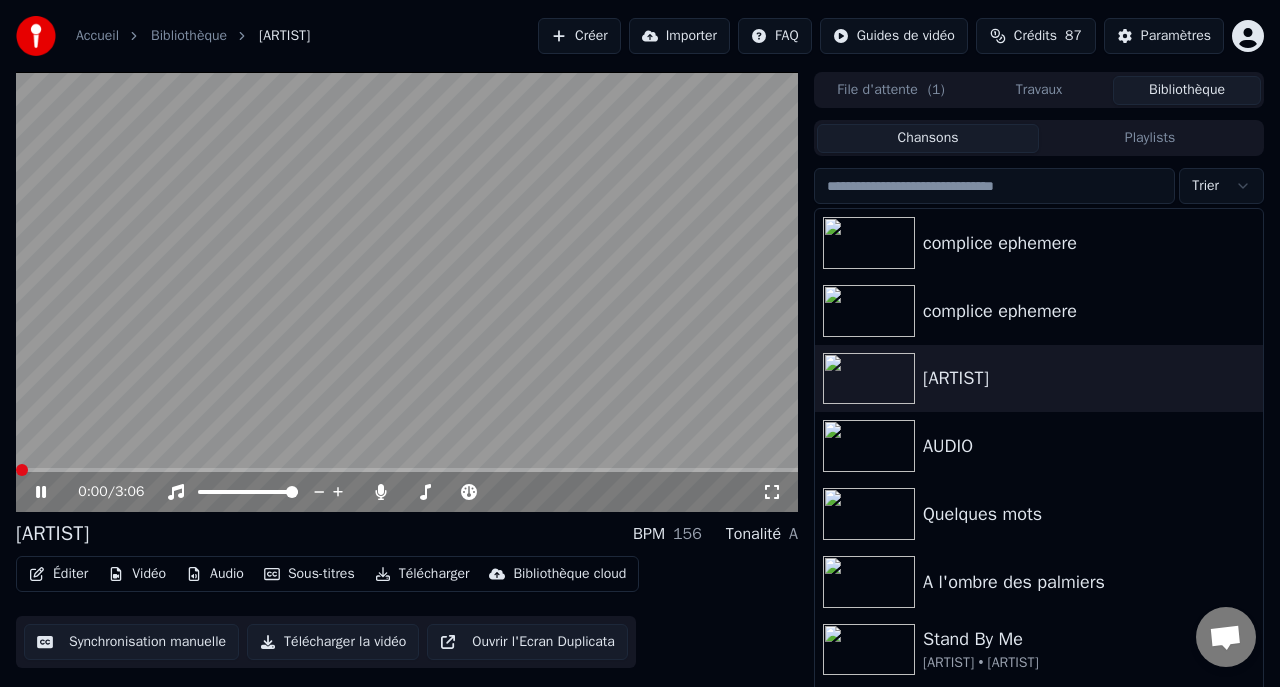 click 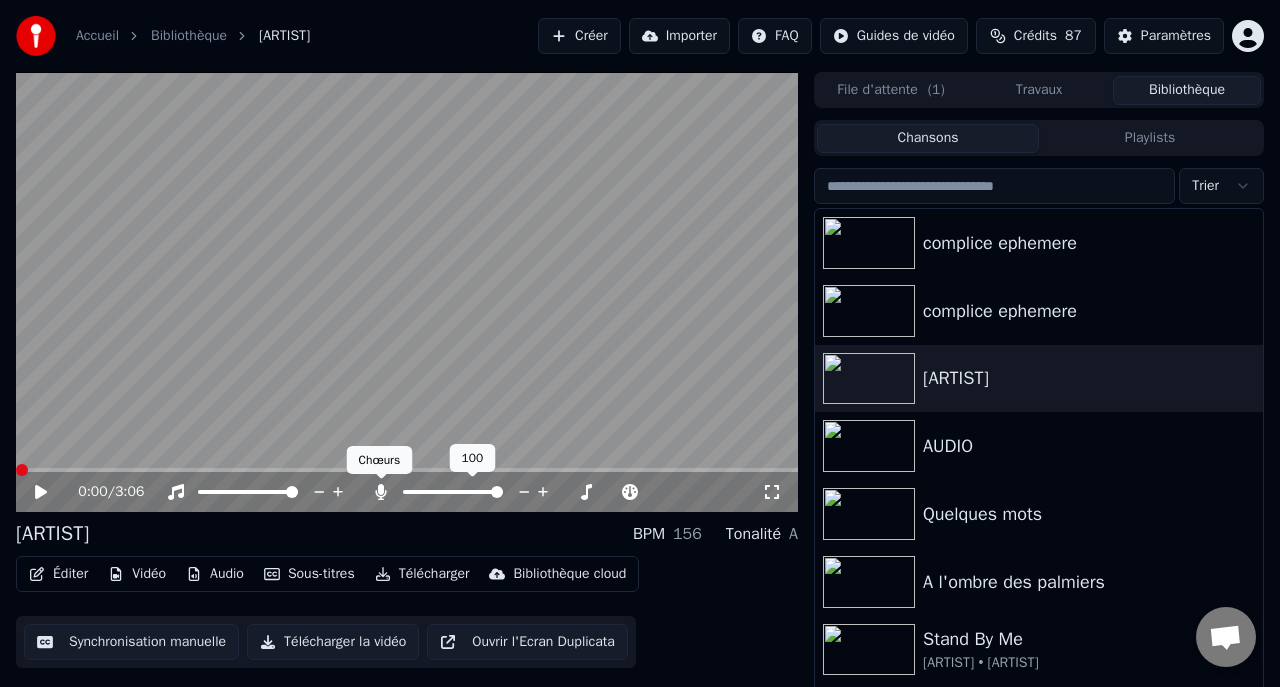 click 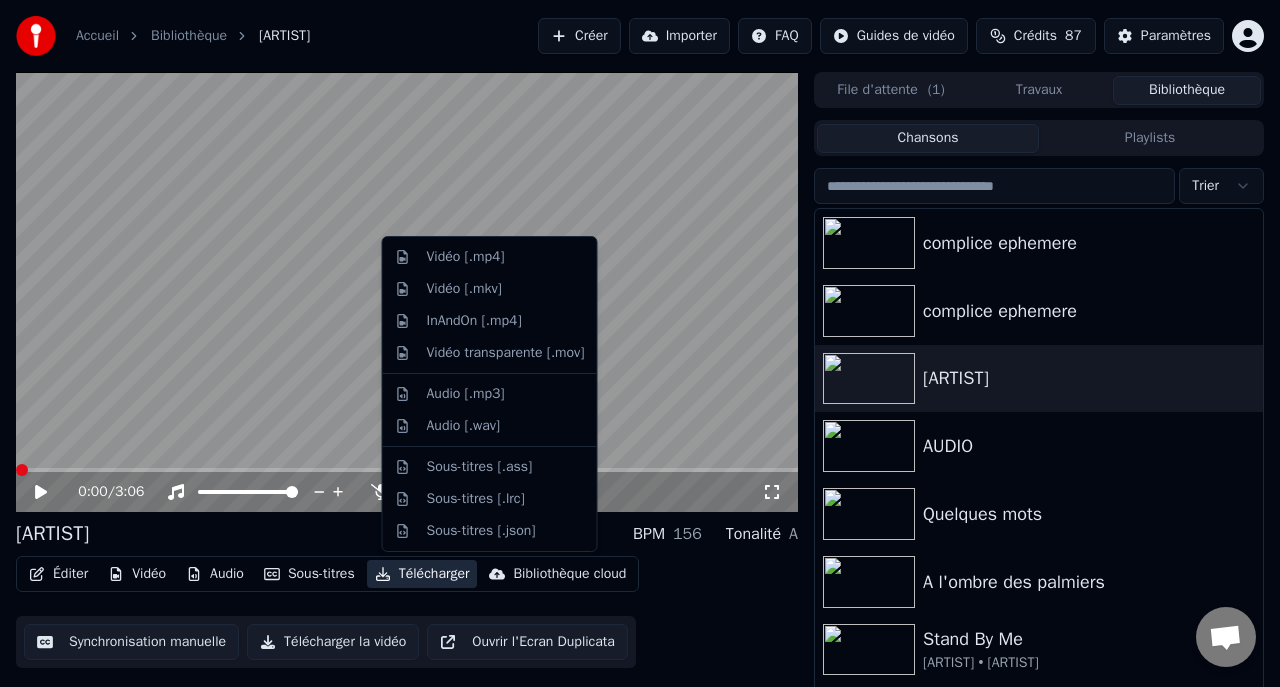 click on "Télécharger" at bounding box center (422, 574) 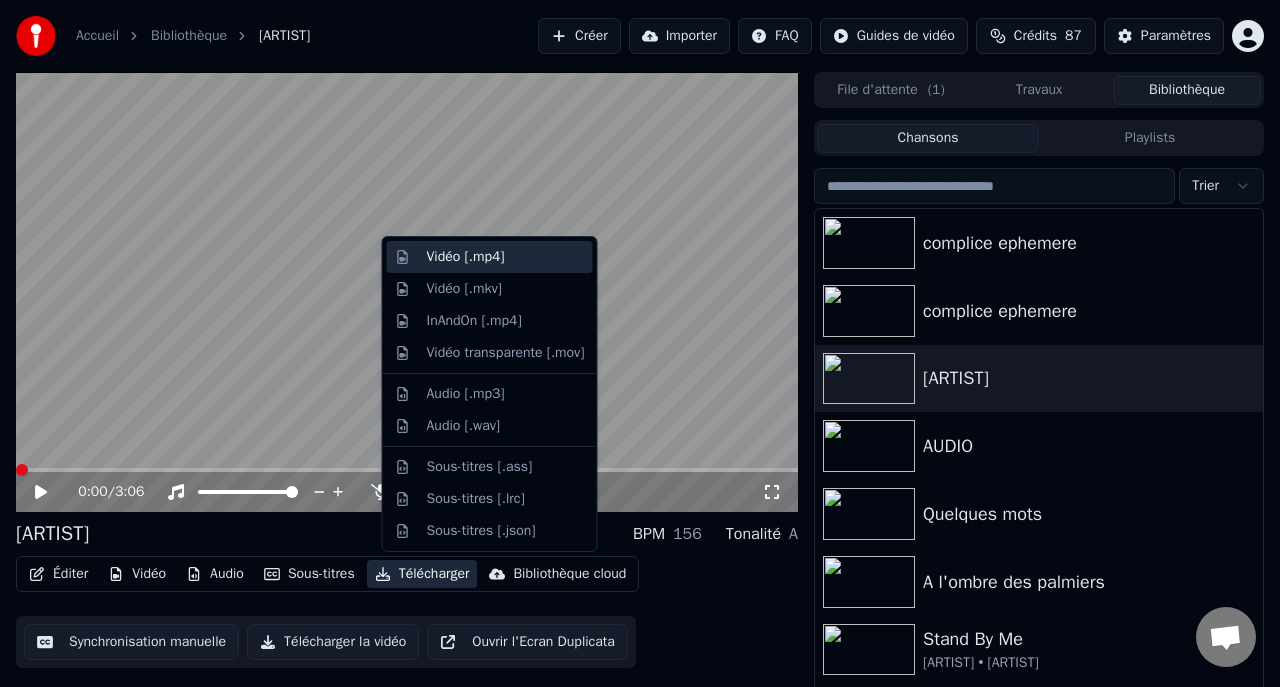 click on "Vidéo [.mp4]" at bounding box center (466, 257) 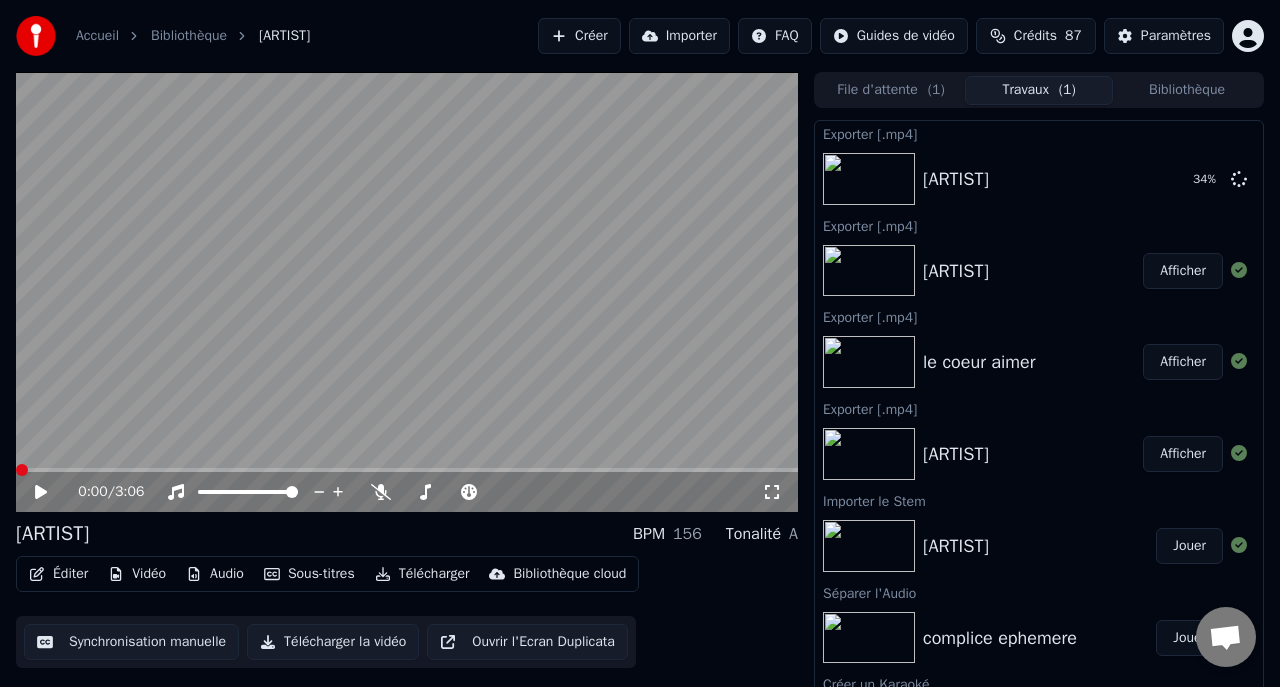 click at bounding box center (869, 362) 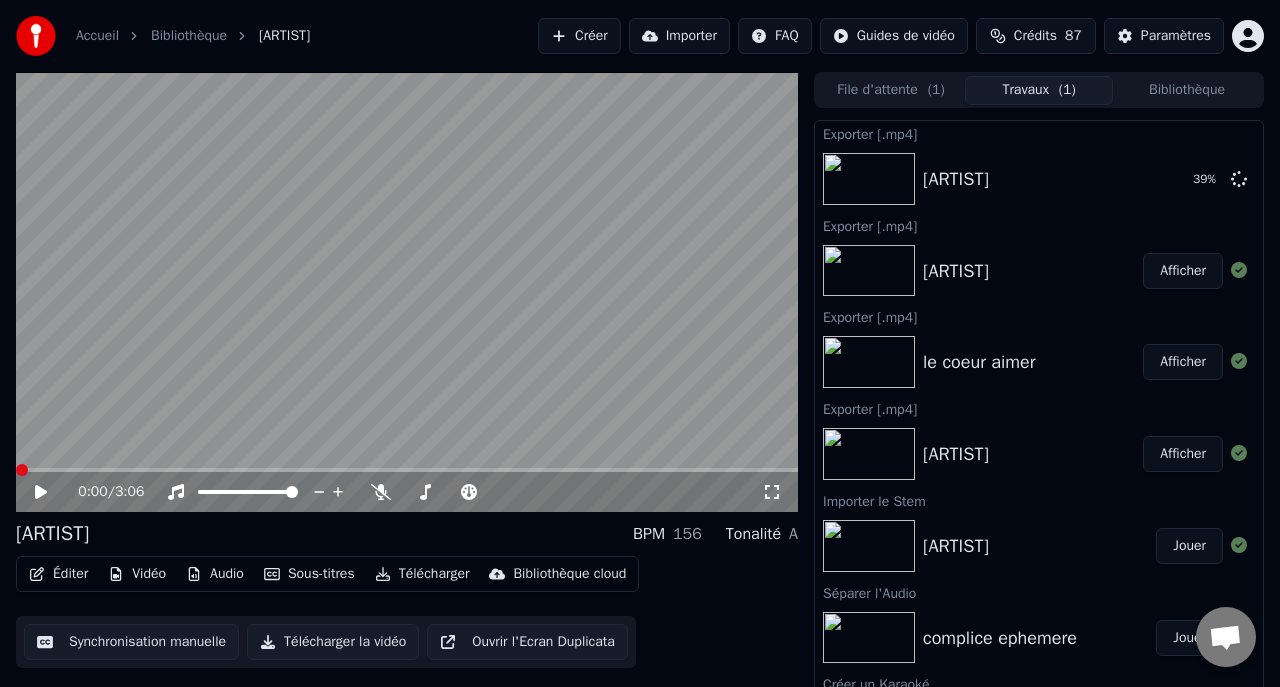 click on "le coeur aimer" at bounding box center (979, 362) 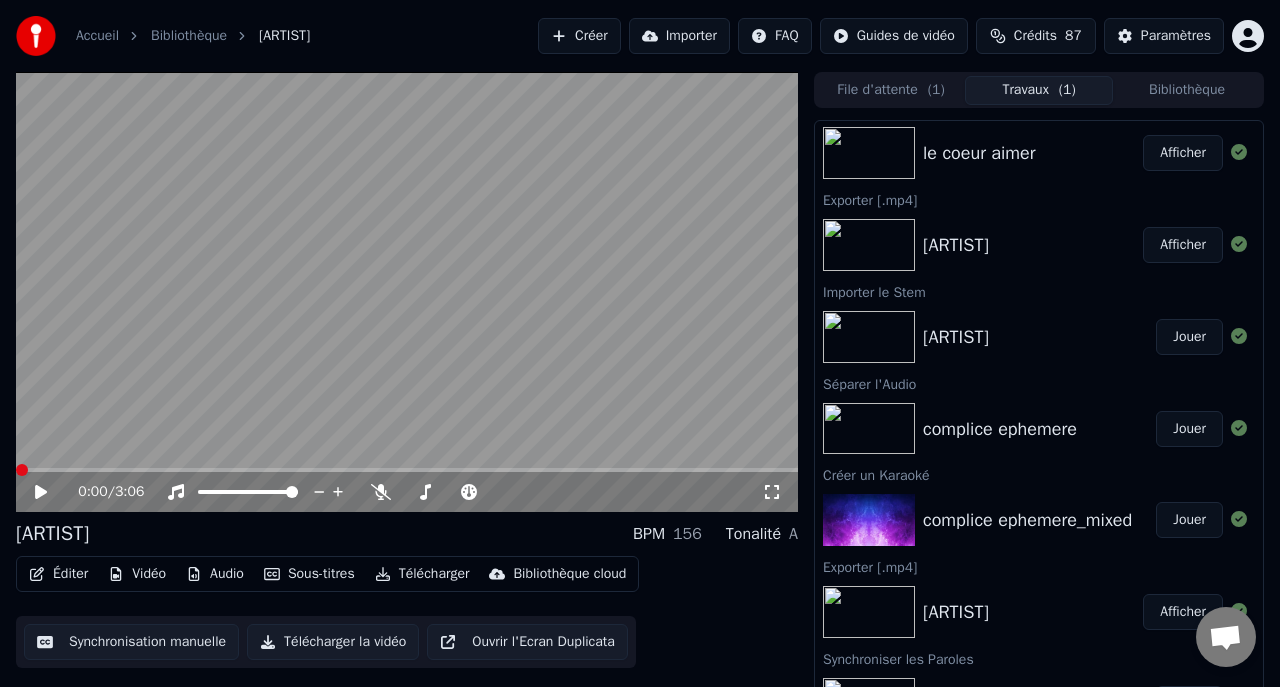 scroll, scrollTop: 243, scrollLeft: 0, axis: vertical 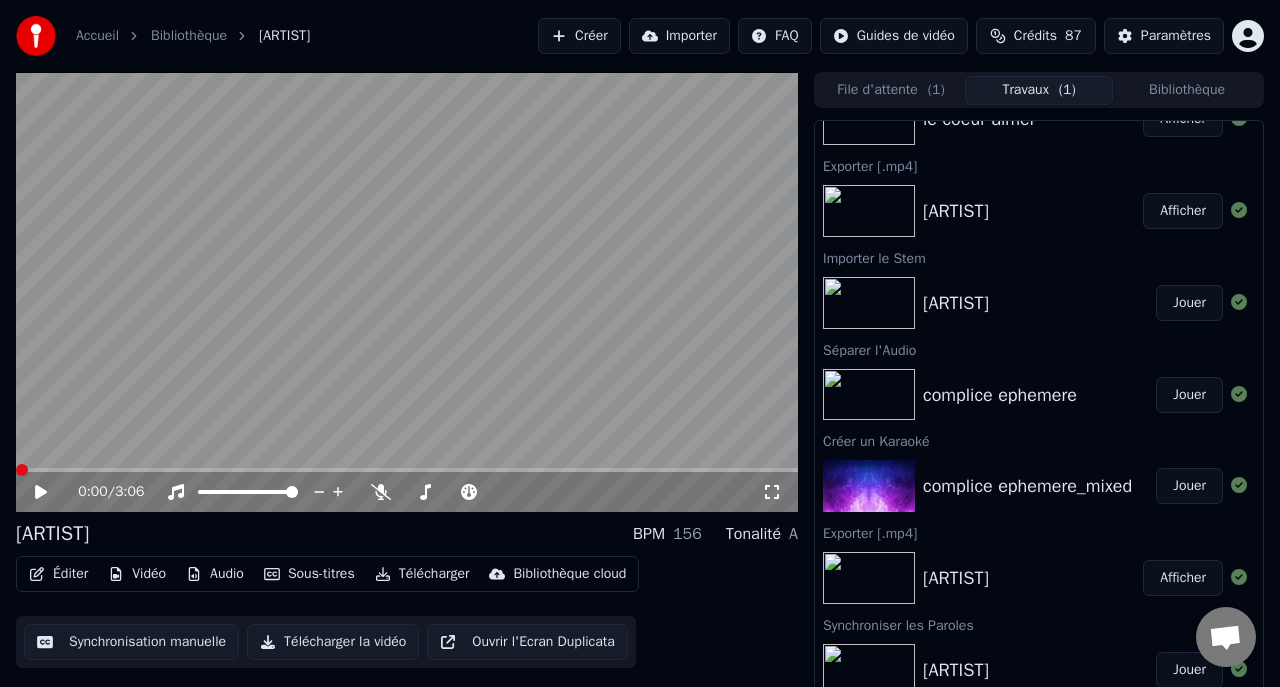 click on "( 1 )" at bounding box center (936, 90) 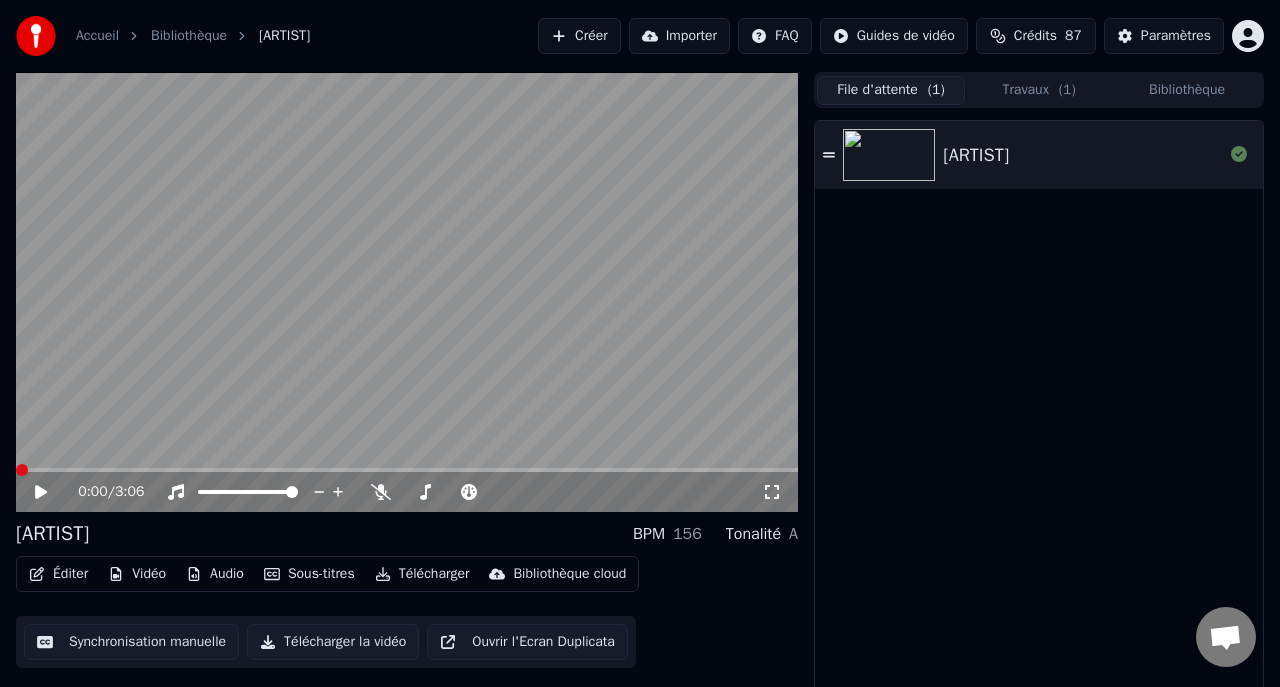 click on "Bibliothèque" at bounding box center [1187, 90] 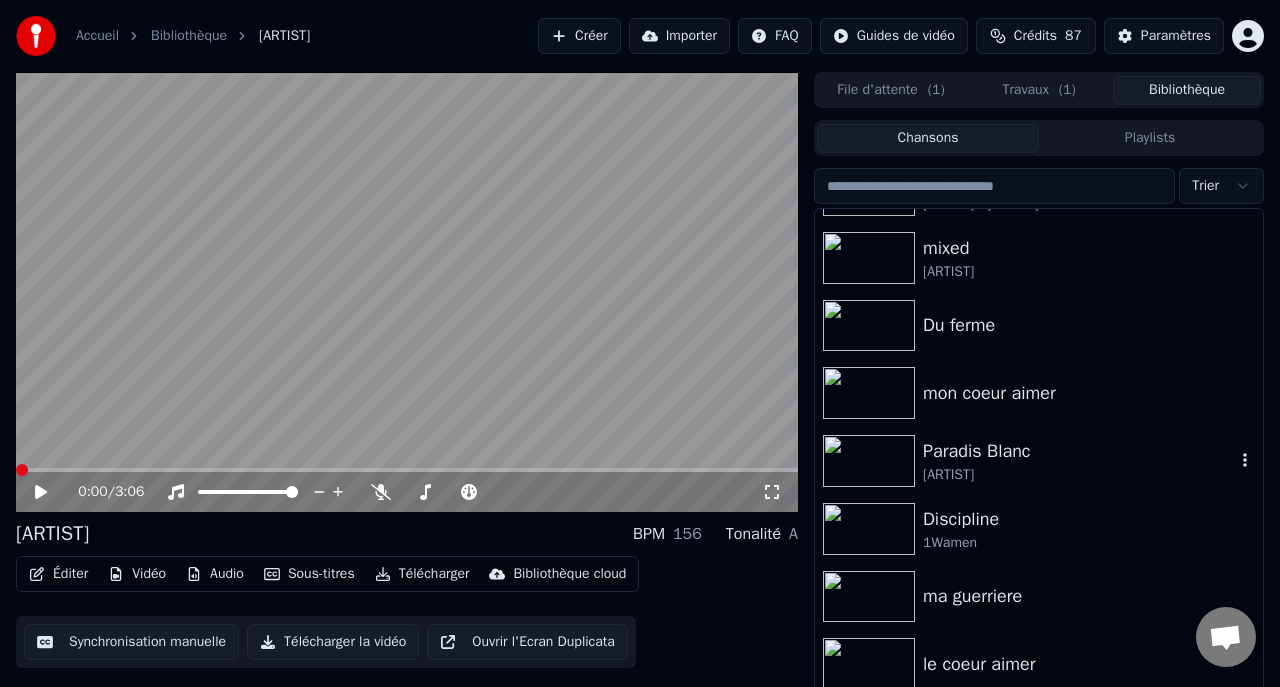 scroll, scrollTop: 446, scrollLeft: 0, axis: vertical 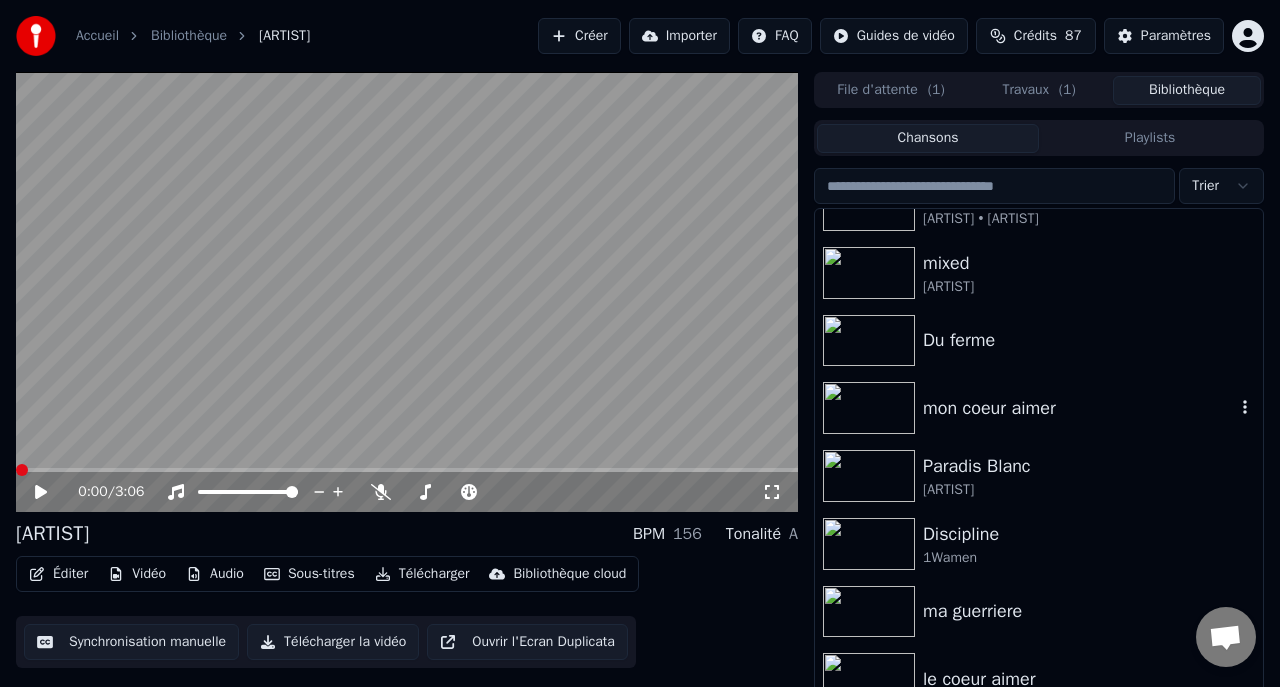 click on "mon coeur aimer" at bounding box center [1079, 408] 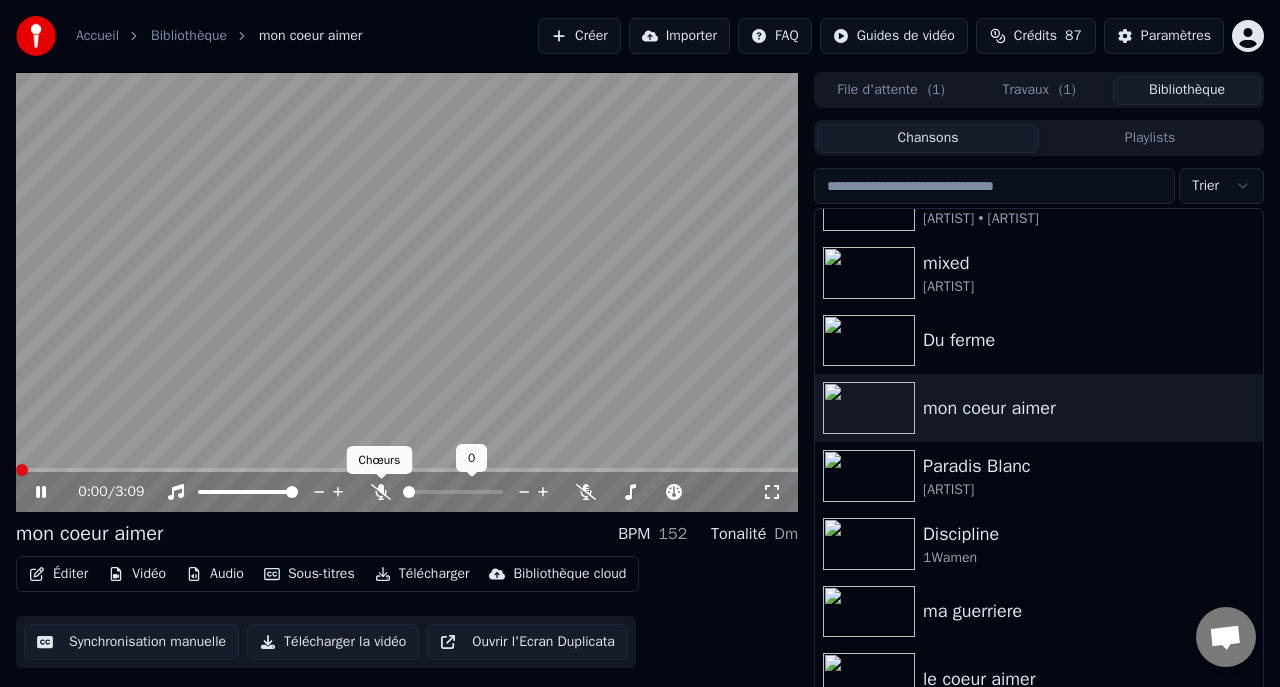 click 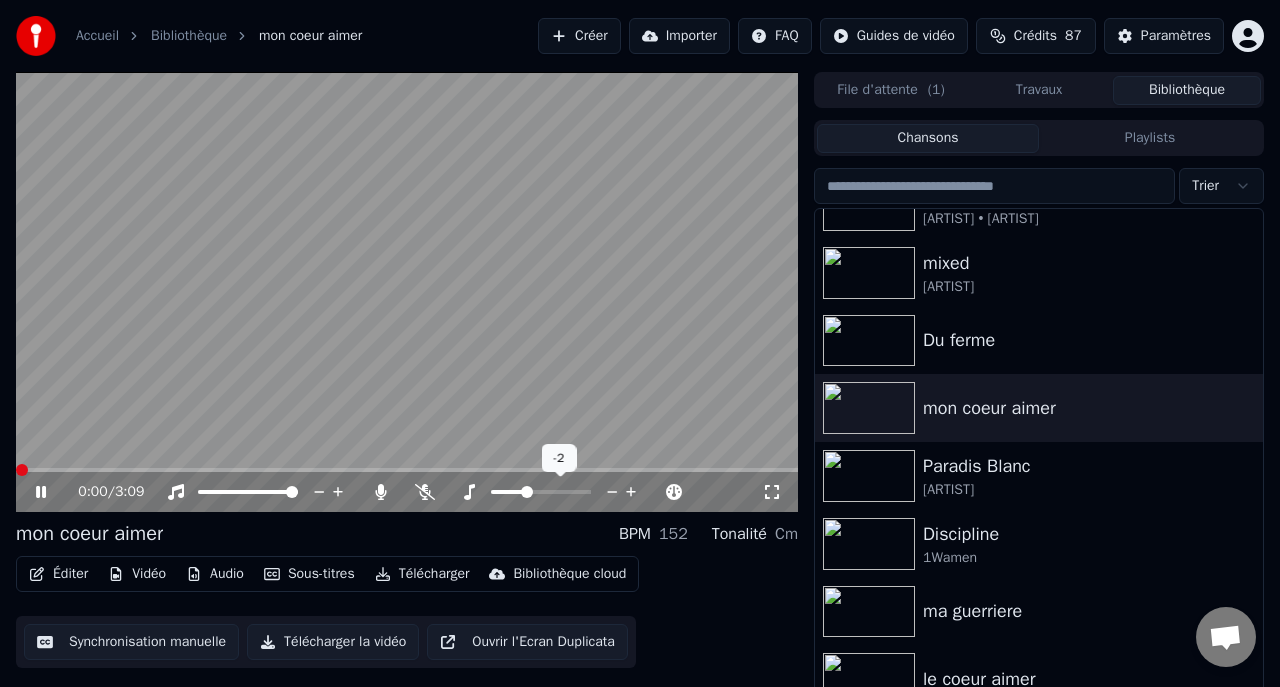 click at bounding box center [527, 492] 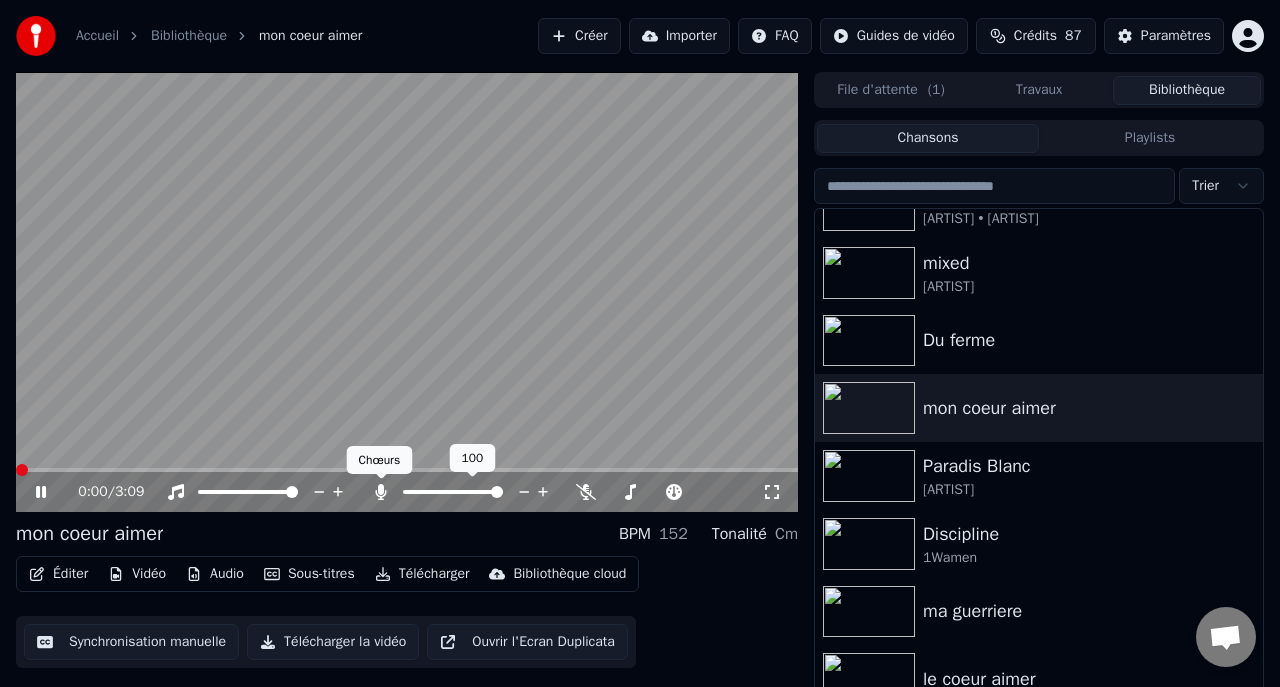 click 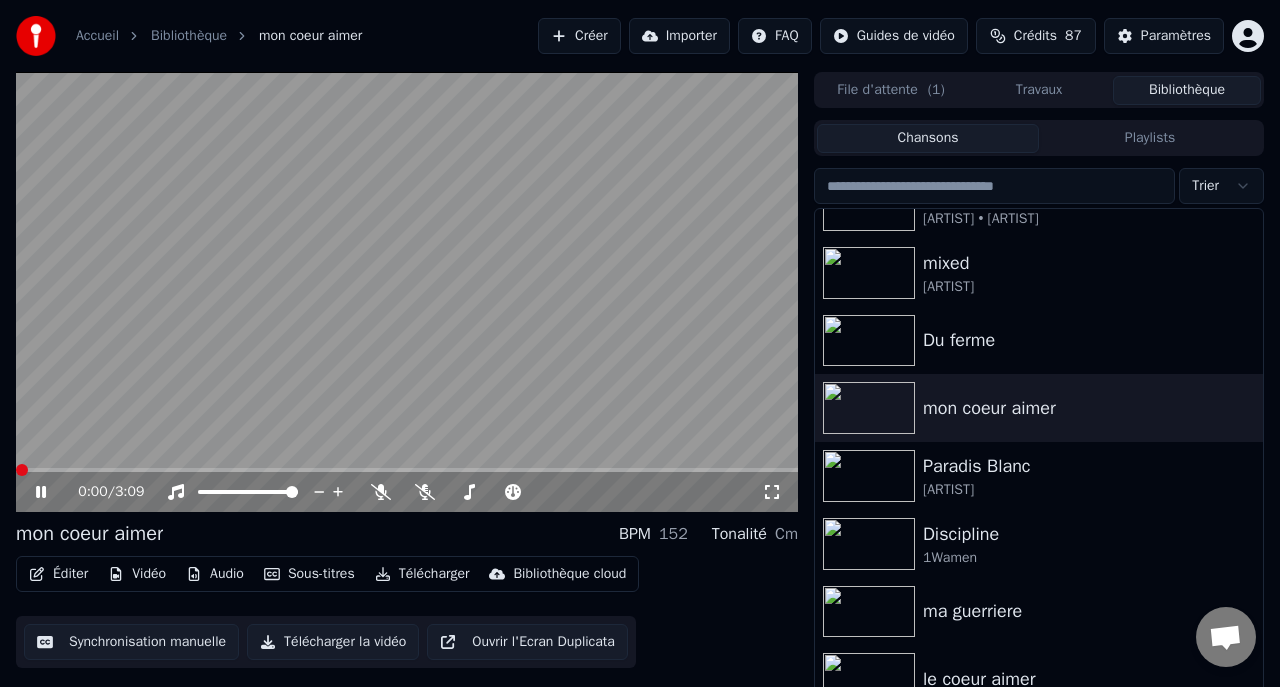 click 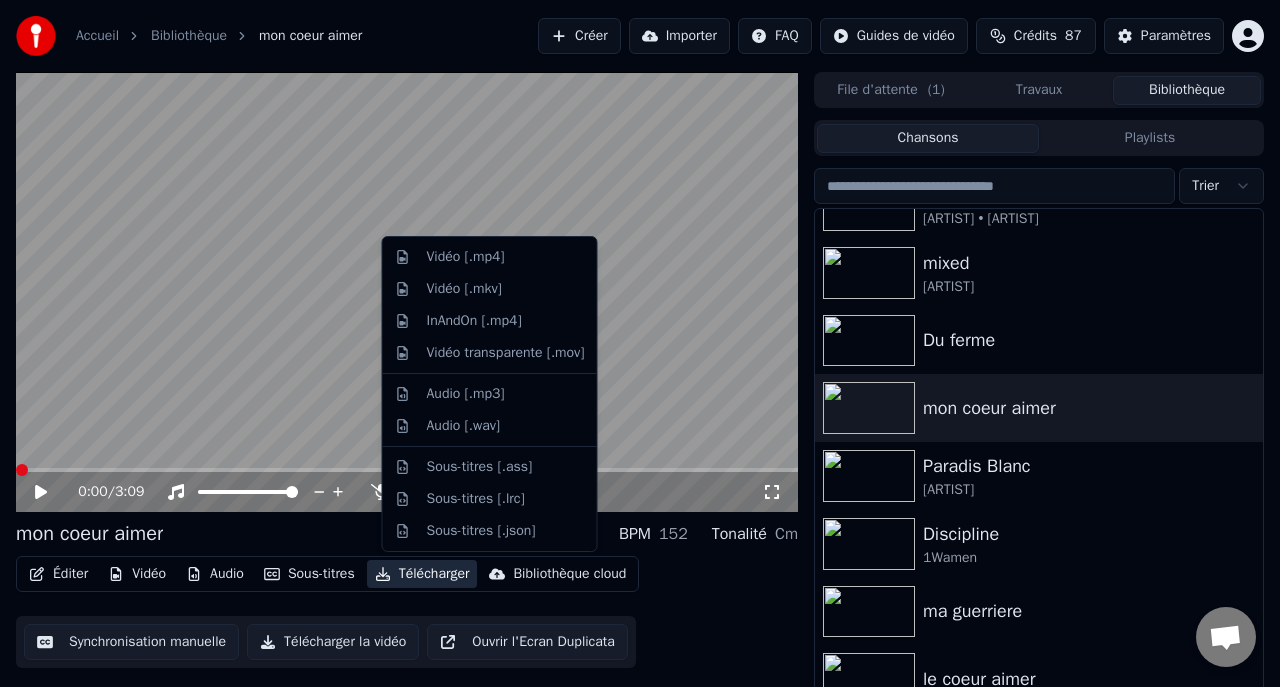 click on "Télécharger" at bounding box center (422, 574) 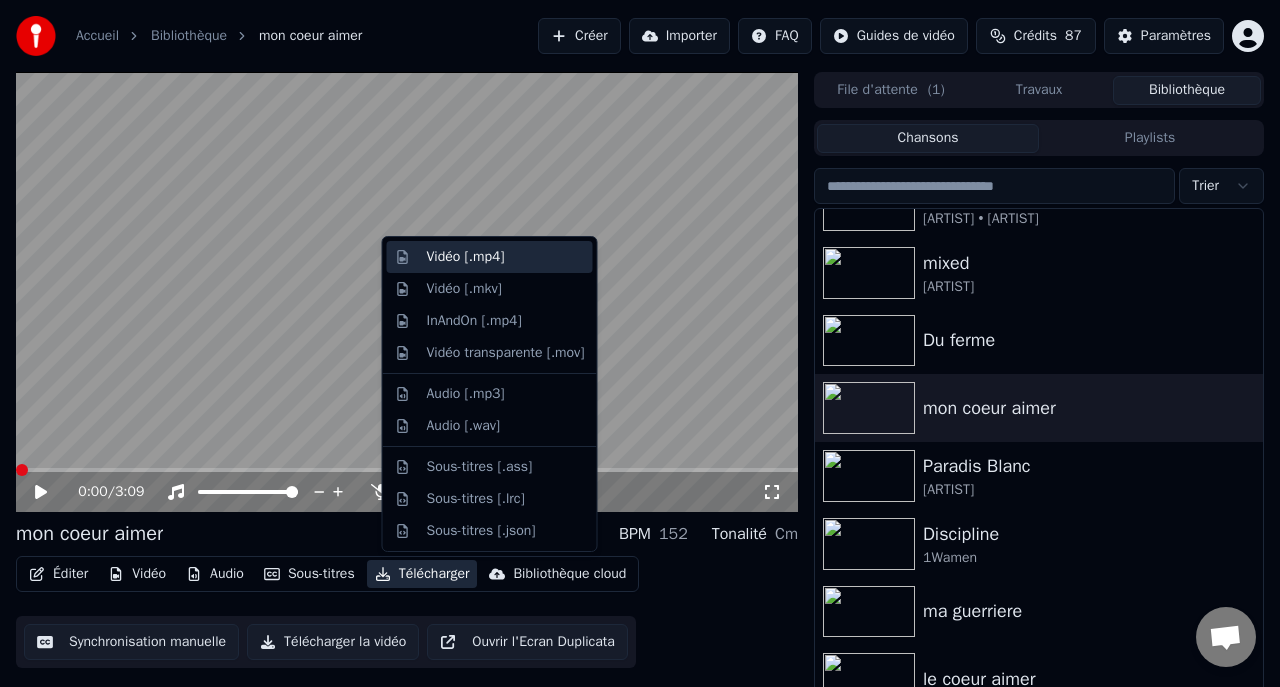 click on "Vidéo [.mp4]" at bounding box center [466, 257] 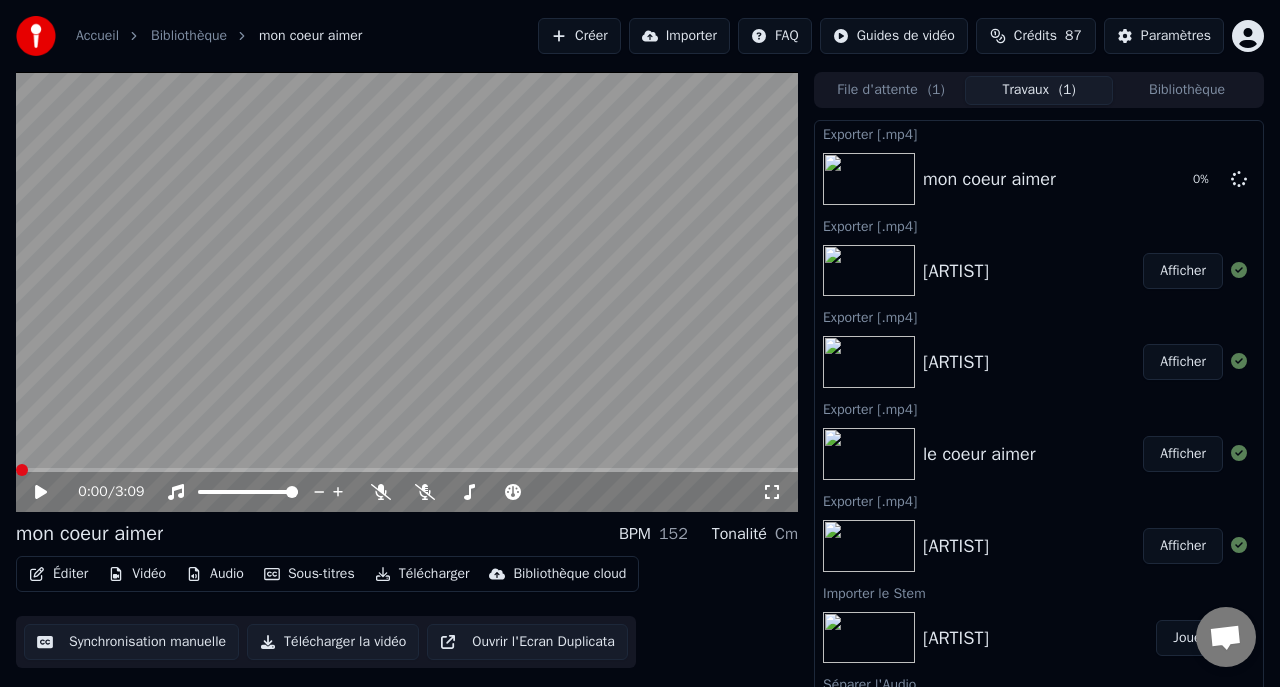 click on "Afficher" at bounding box center (1183, 271) 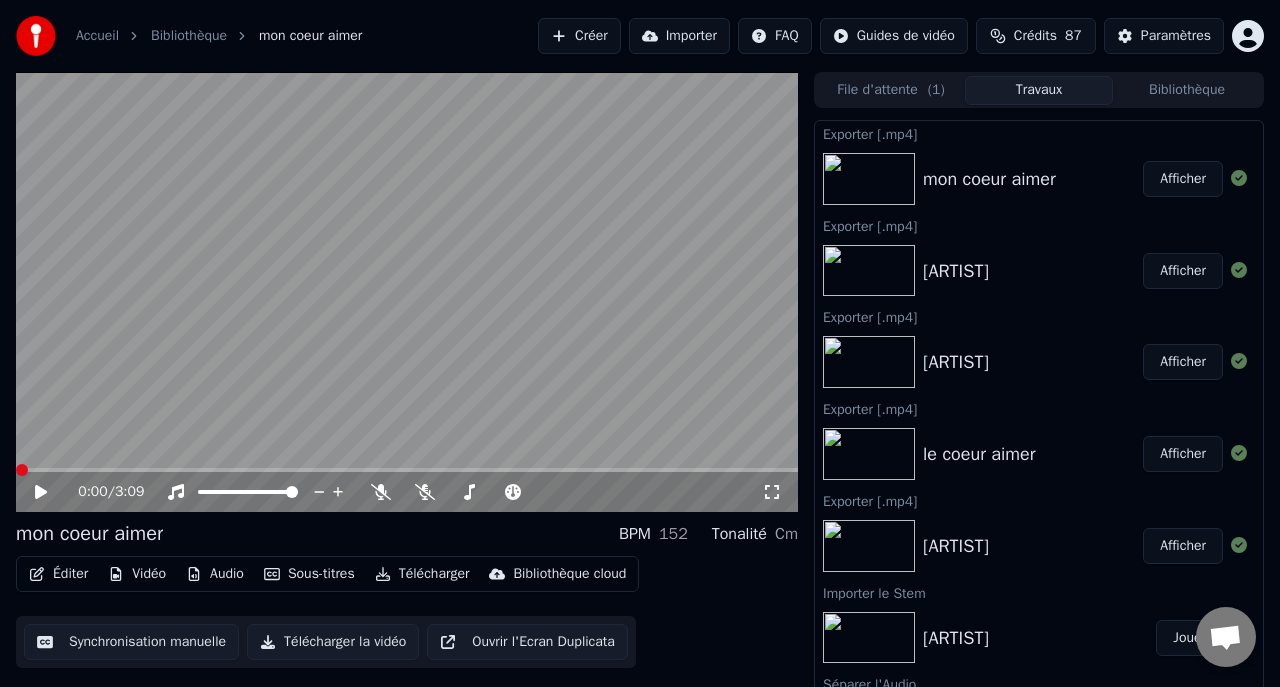 click on "Afficher" at bounding box center (1183, 179) 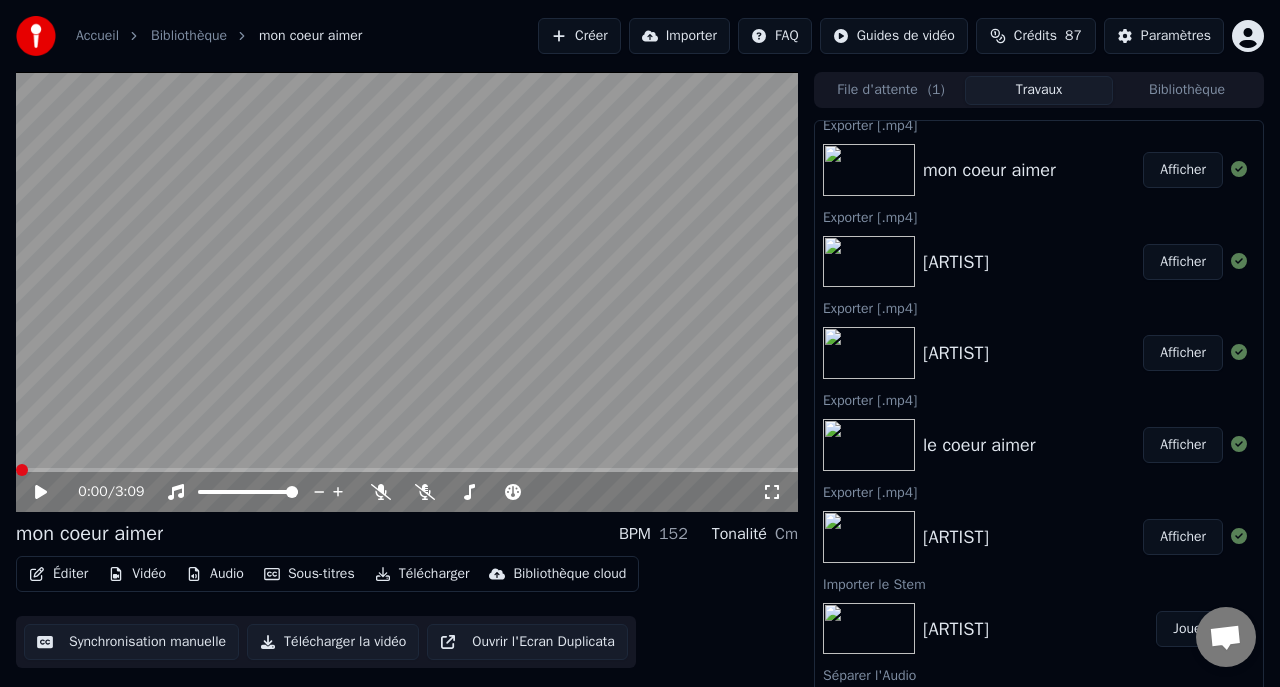 scroll, scrollTop: 0, scrollLeft: 0, axis: both 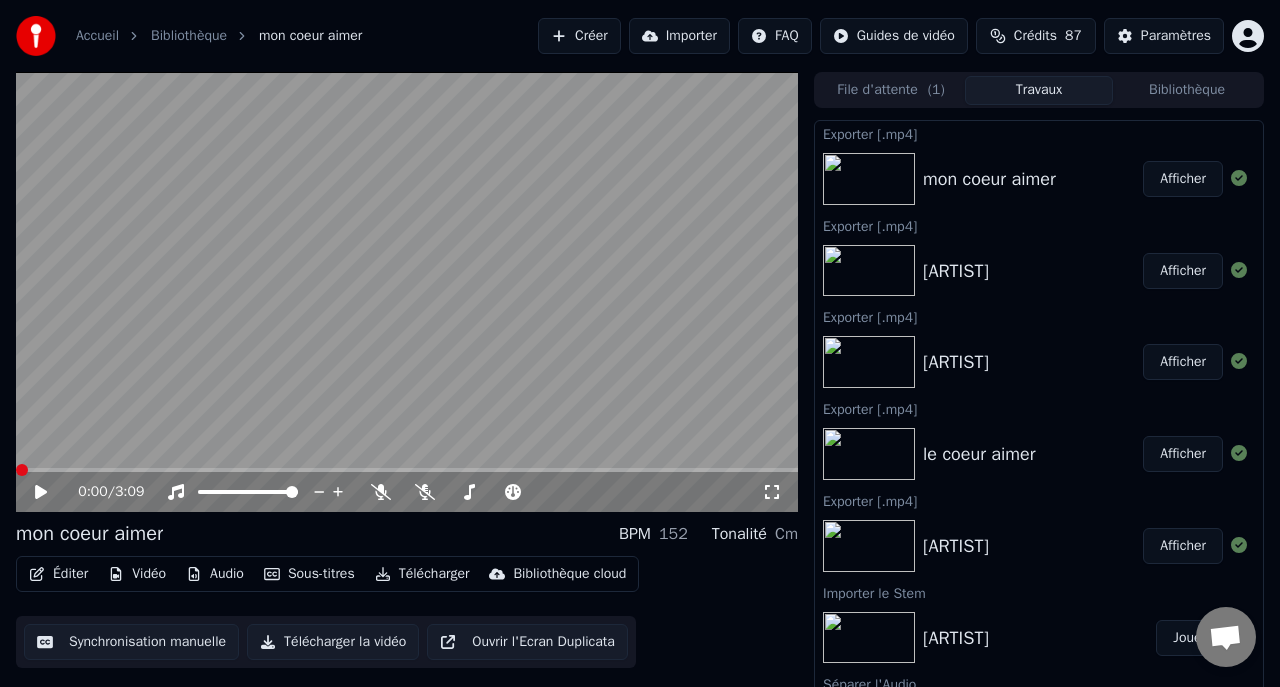 click at bounding box center (869, 271) 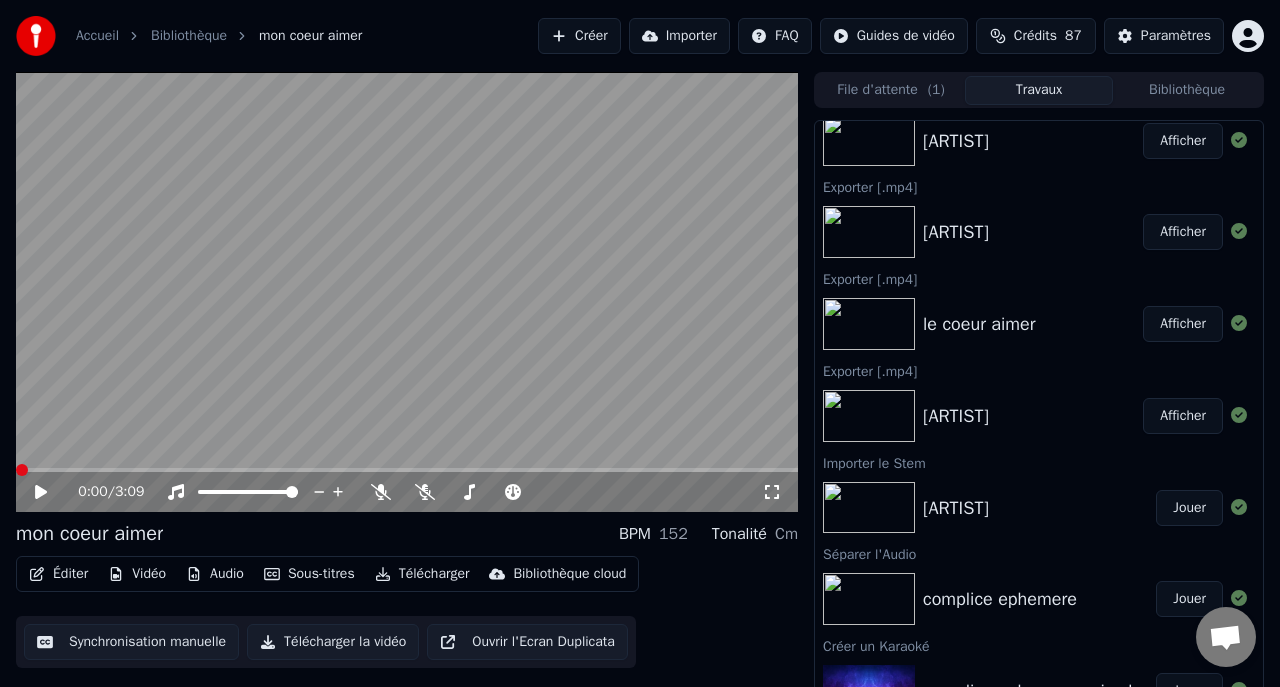 scroll, scrollTop: 131, scrollLeft: 0, axis: vertical 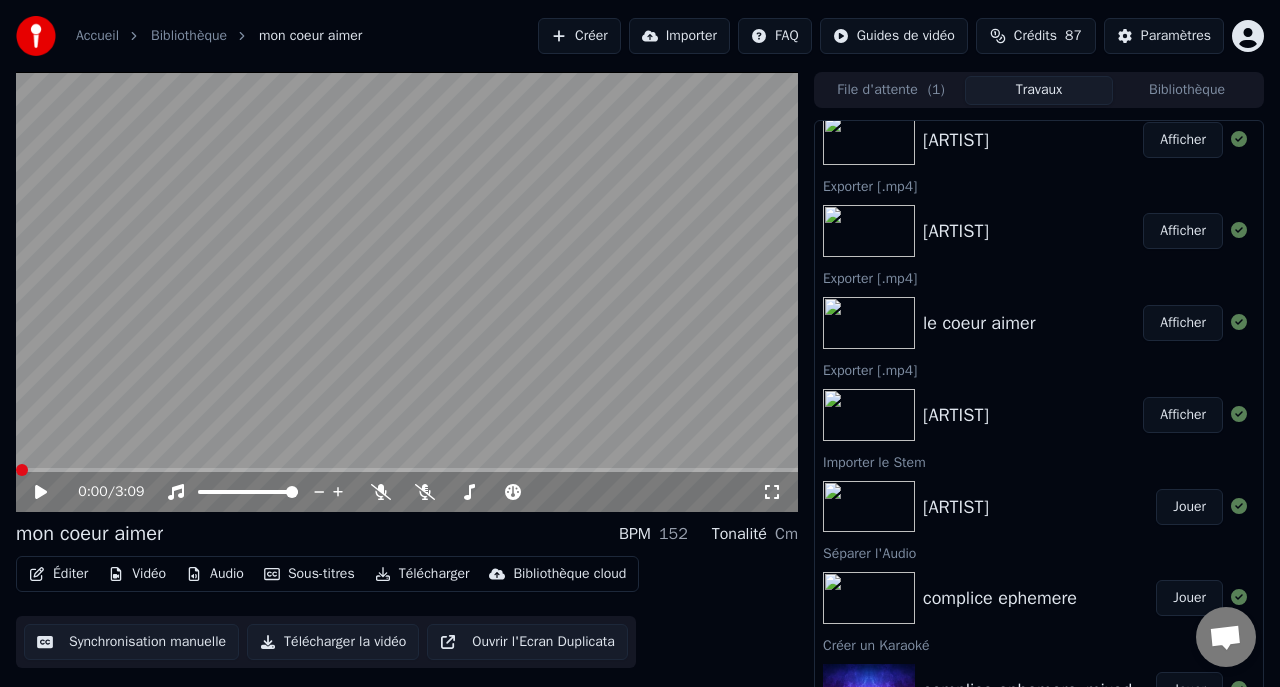 click at bounding box center (869, 507) 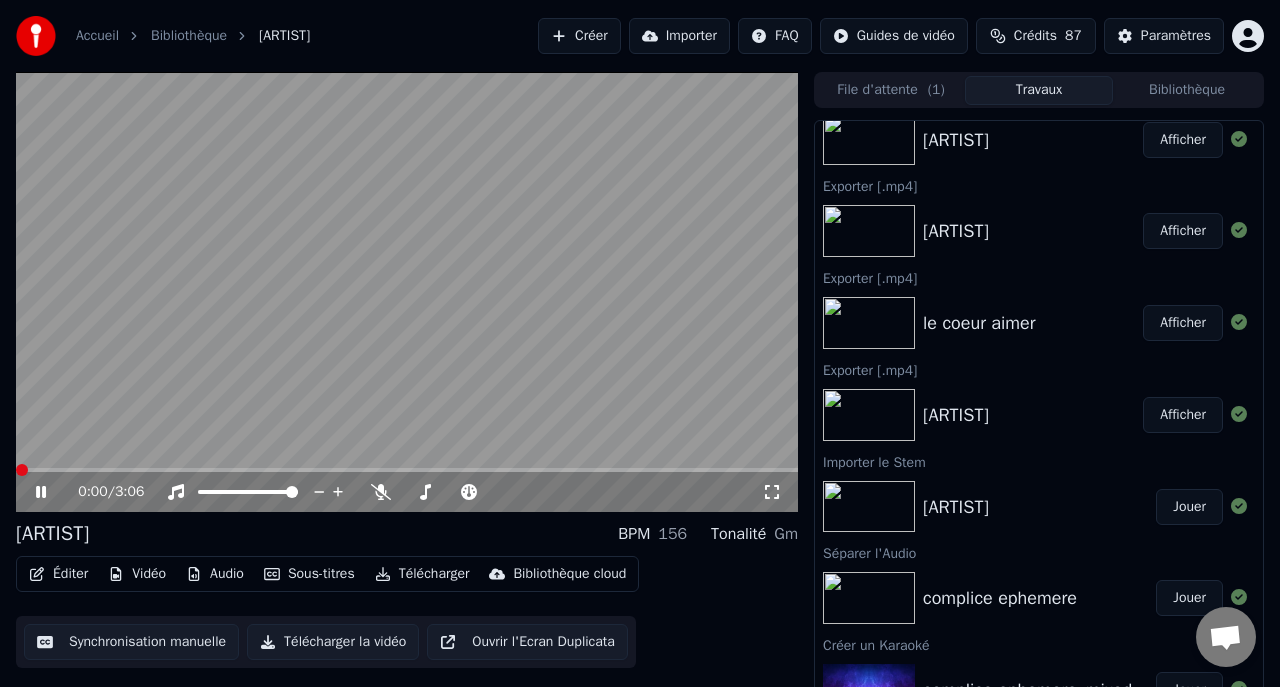 click at bounding box center [407, 292] 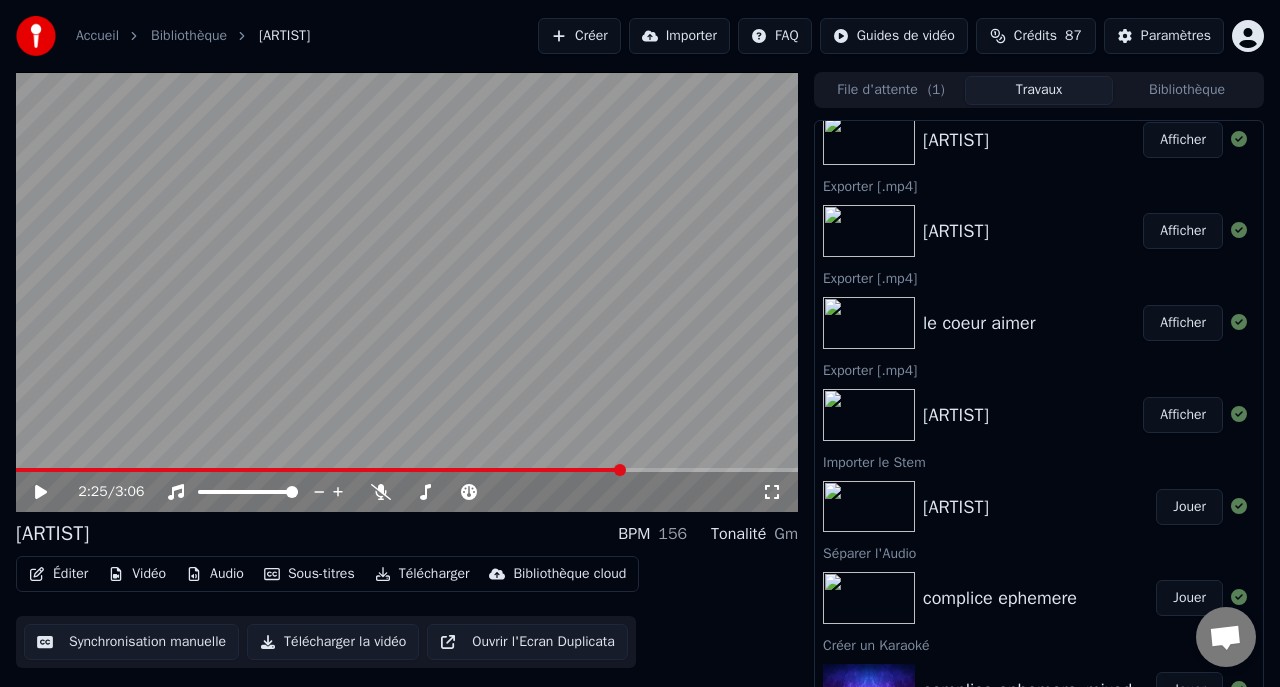 click at bounding box center [407, 470] 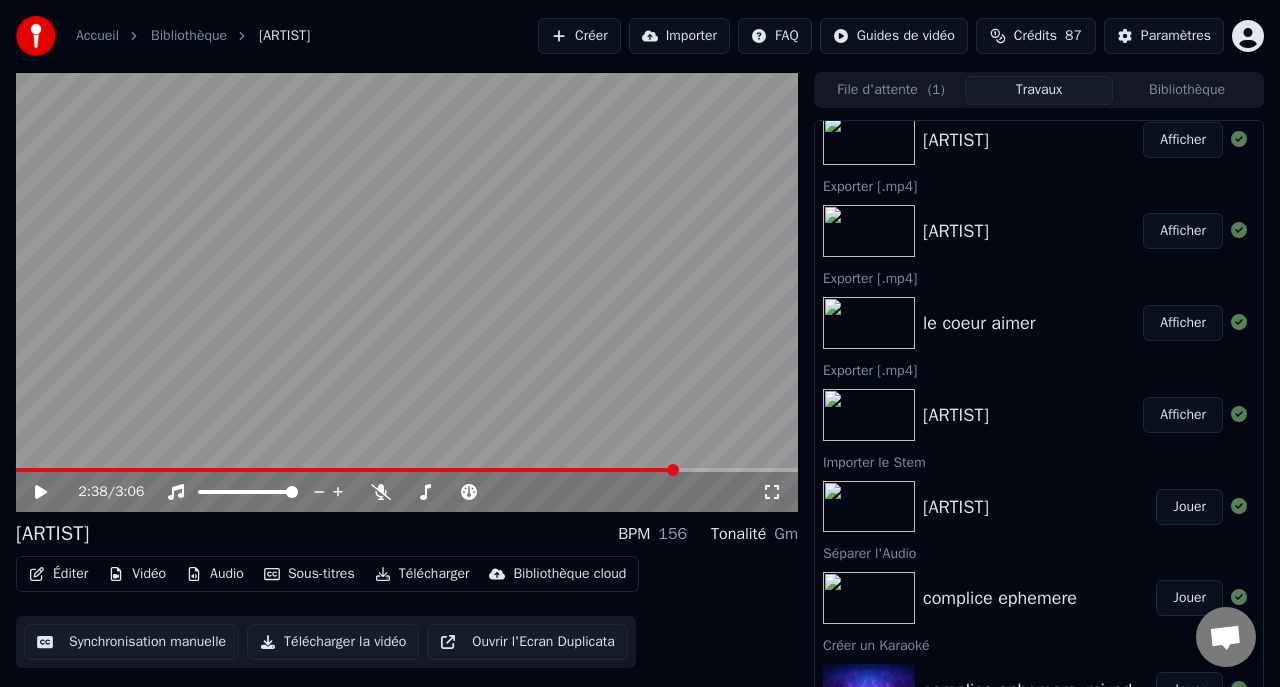 click at bounding box center (407, 292) 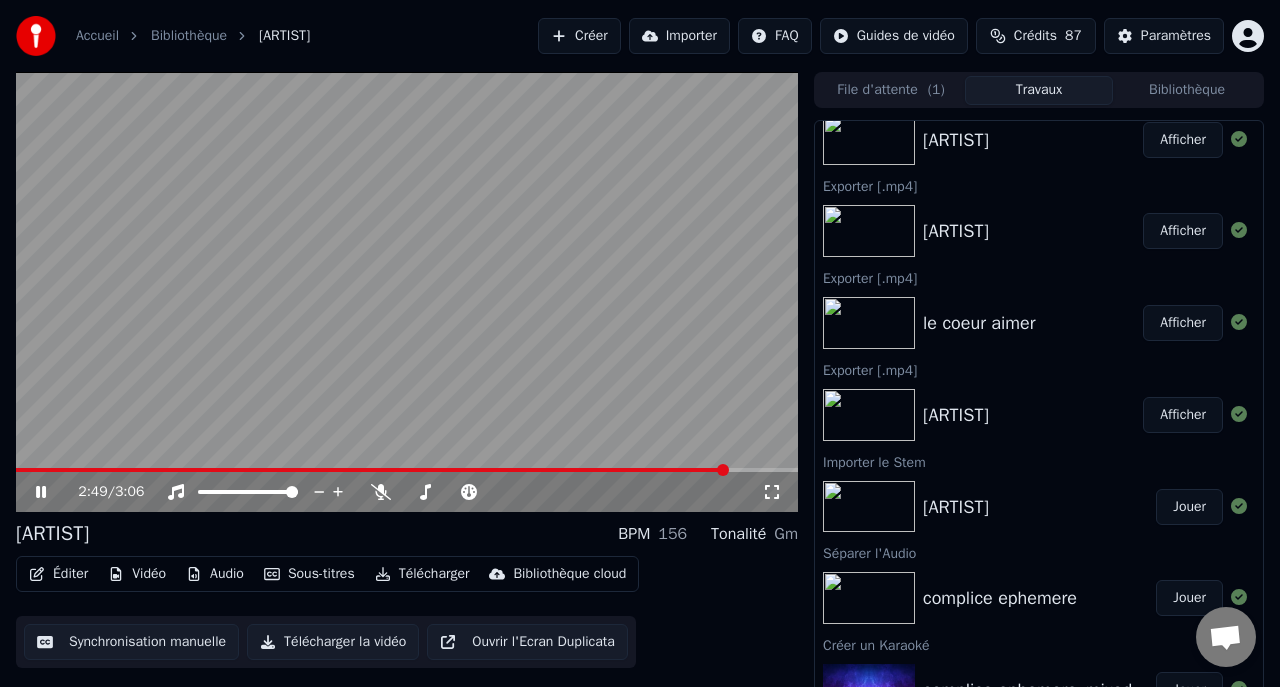 click on "Audio" at bounding box center [215, 574] 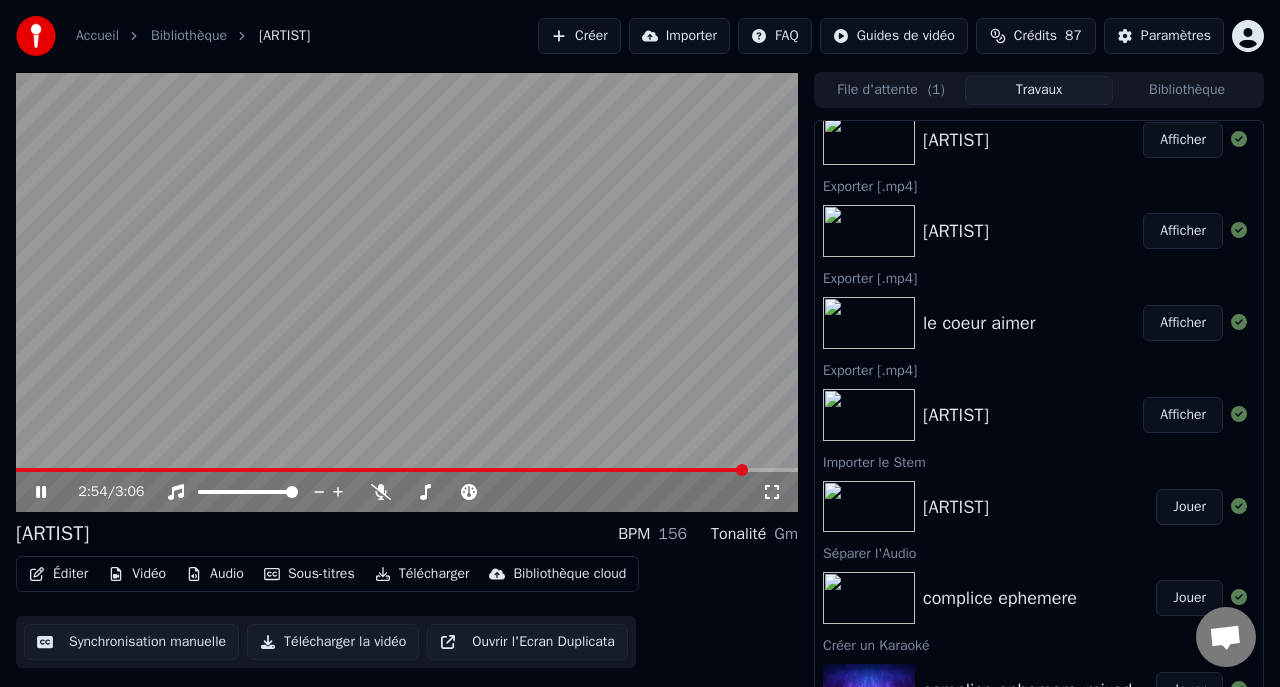 click at bounding box center (407, 292) 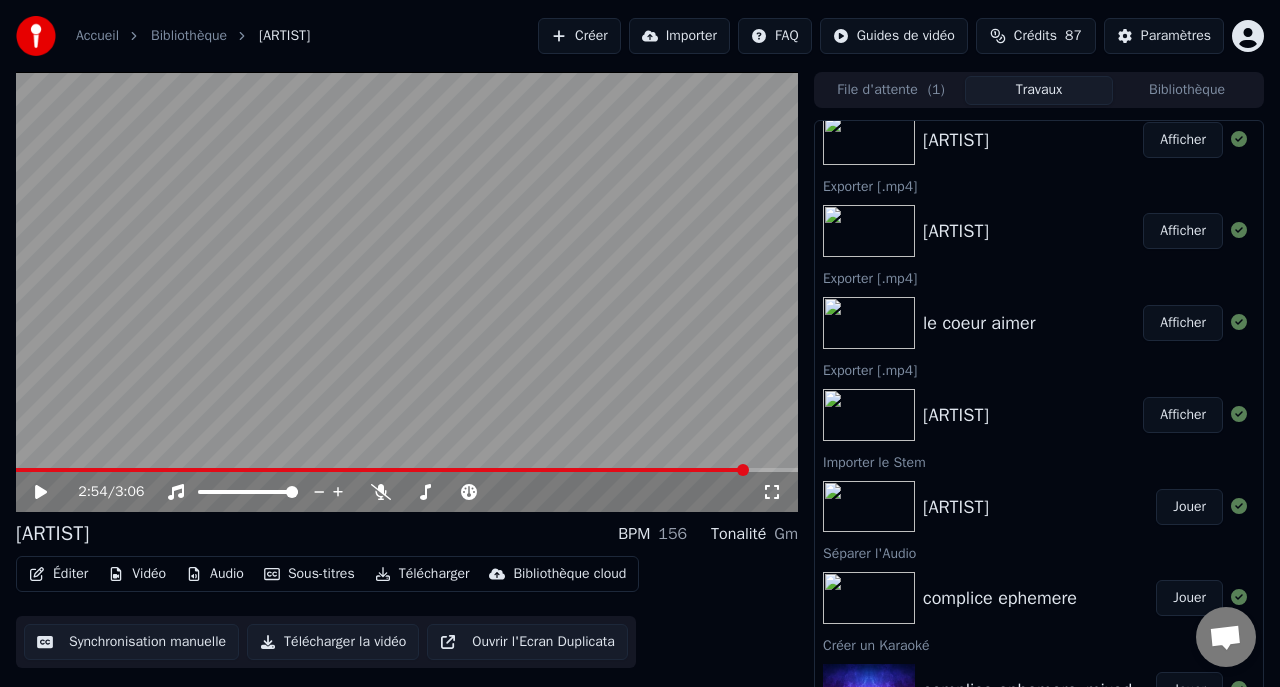 click at bounding box center (407, 292) 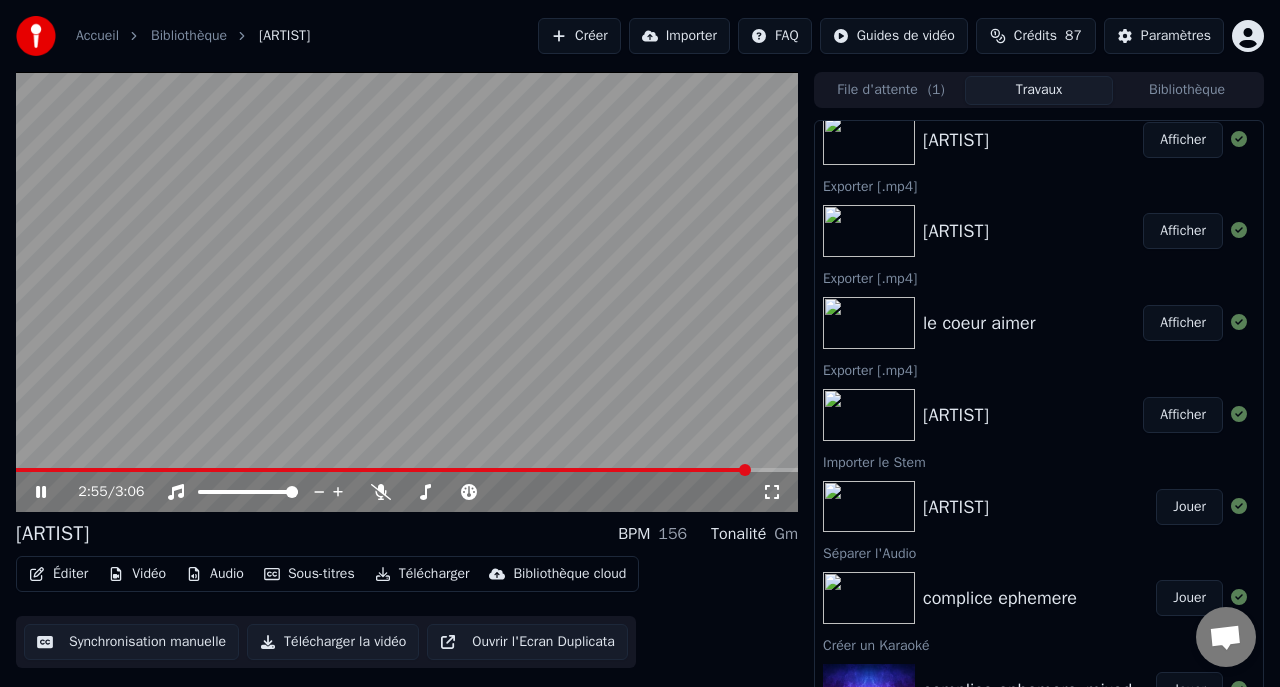 click at bounding box center (407, 292) 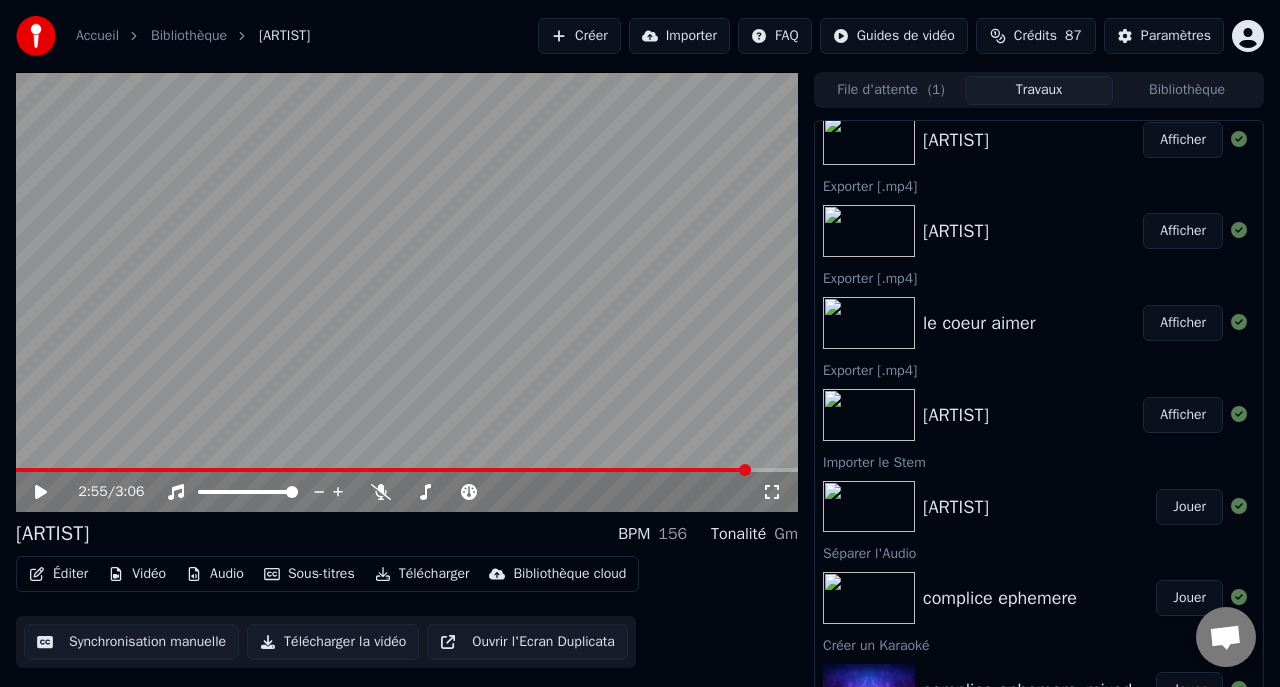 click on "Télécharger" at bounding box center [422, 574] 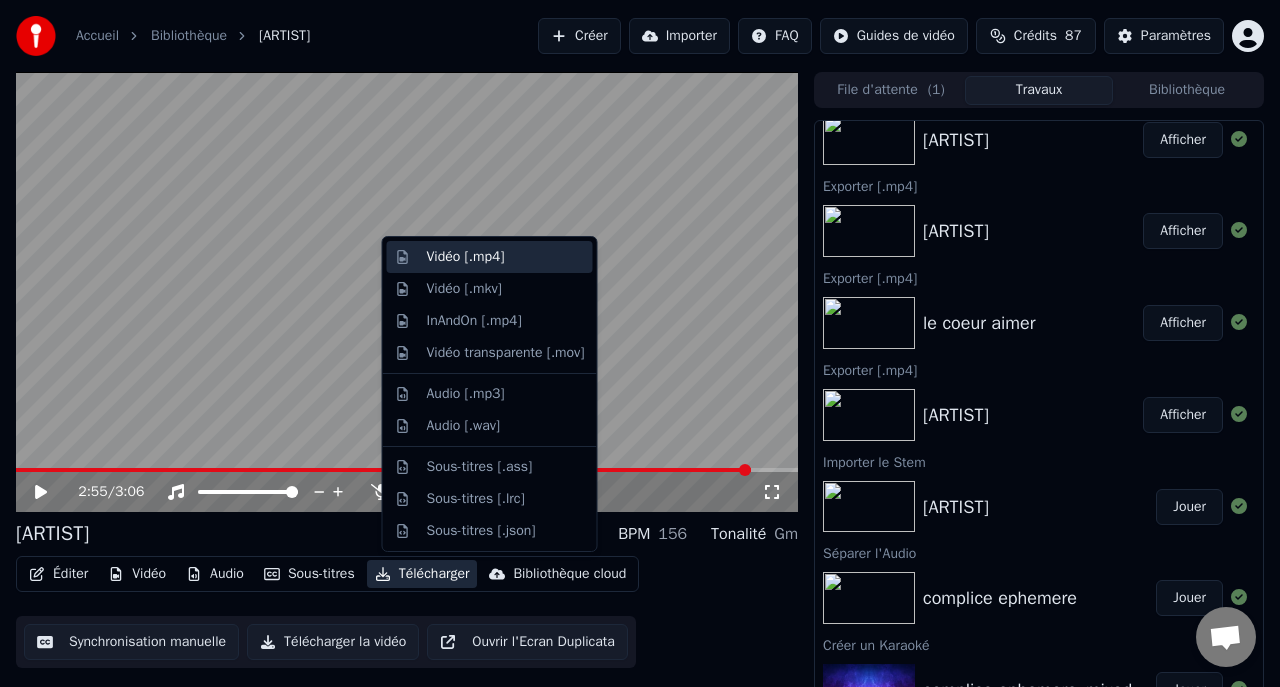 click on "Vidéo [.mp4]" at bounding box center (466, 257) 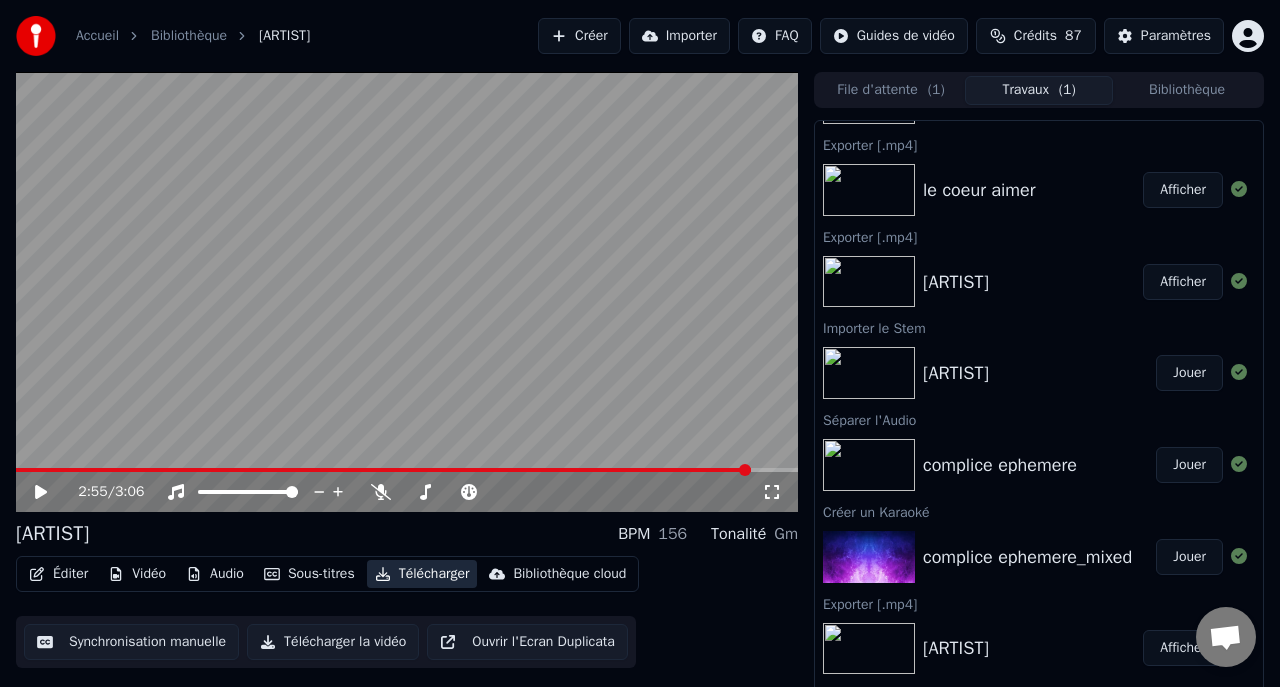 scroll, scrollTop: 427, scrollLeft: 0, axis: vertical 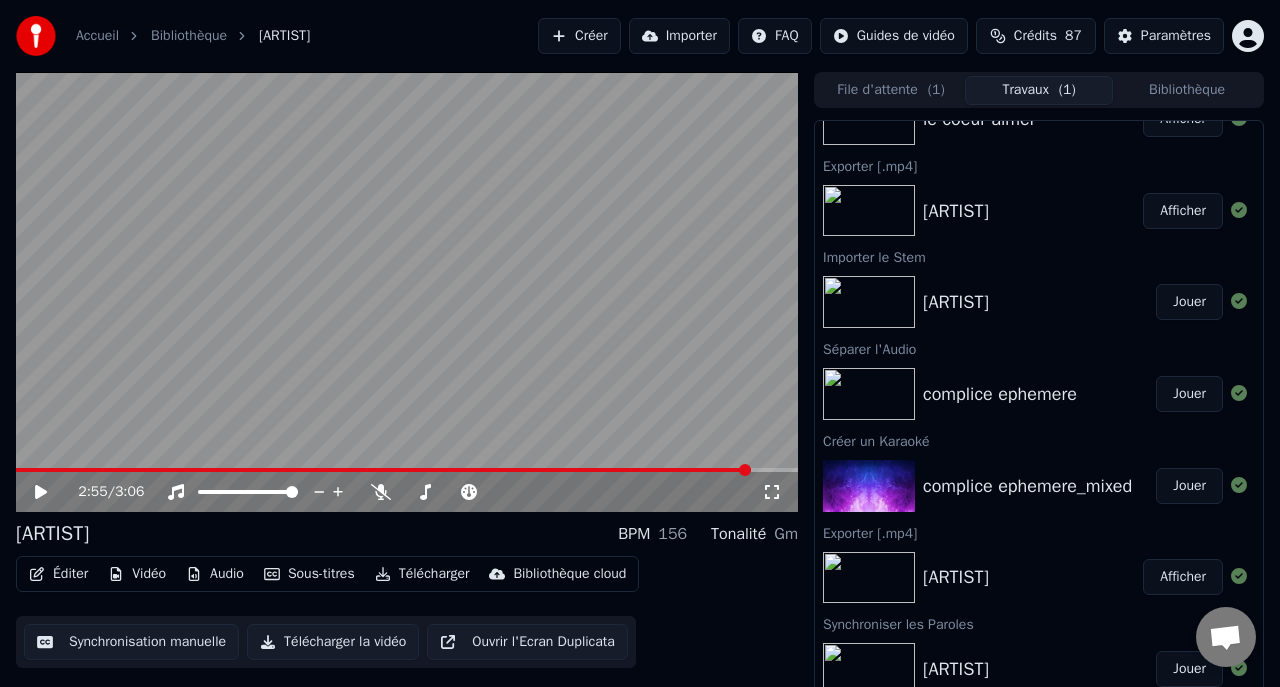 click on "complice ephemere" at bounding box center [1000, 394] 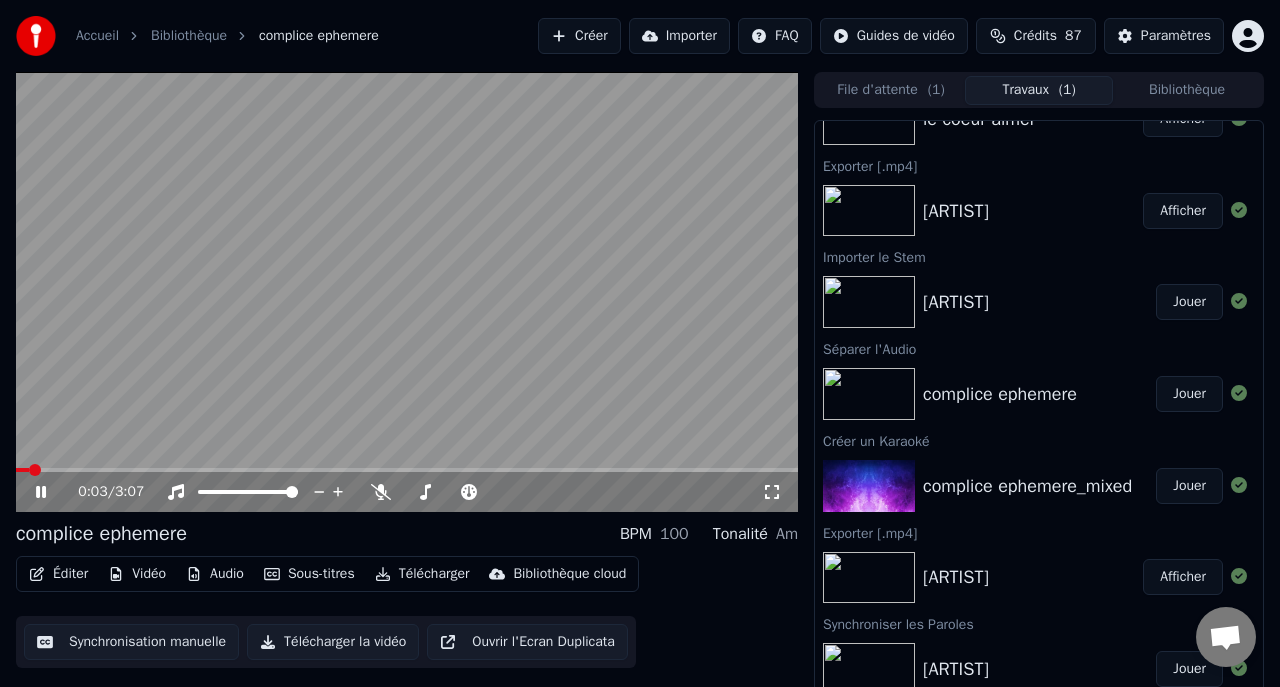 click 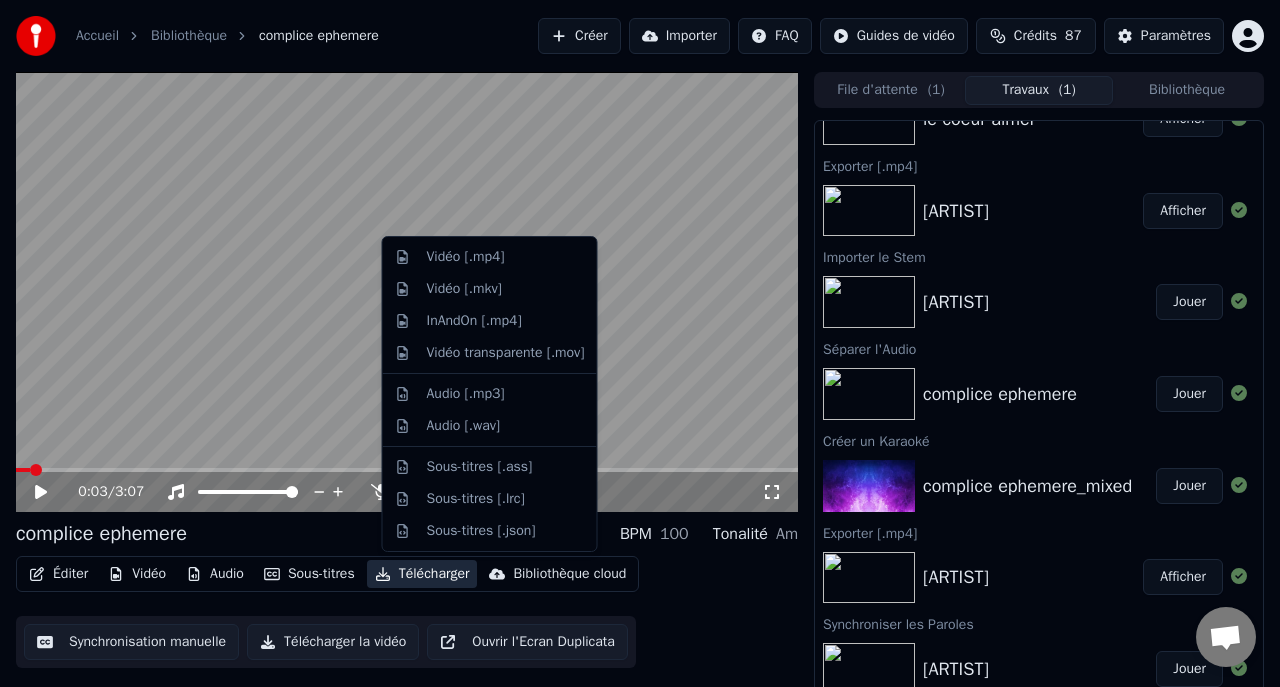 click on "Télécharger" at bounding box center (422, 574) 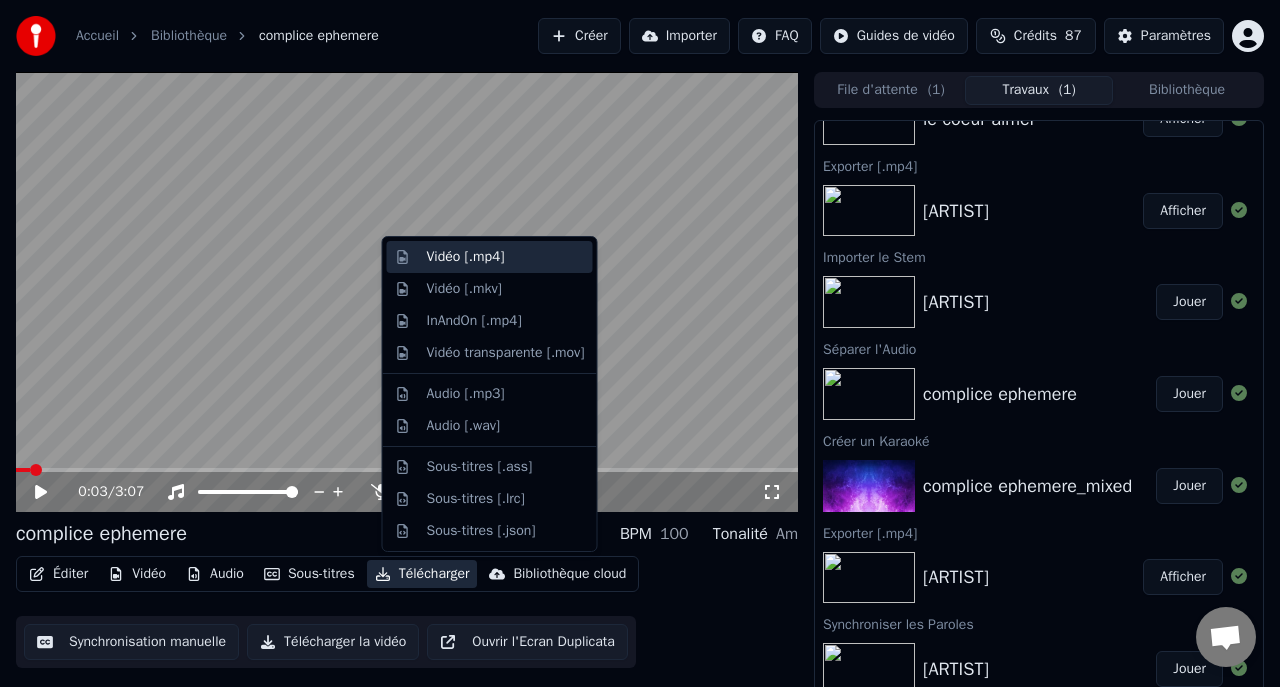 click on "Vidéo [.mp4]" at bounding box center [466, 257] 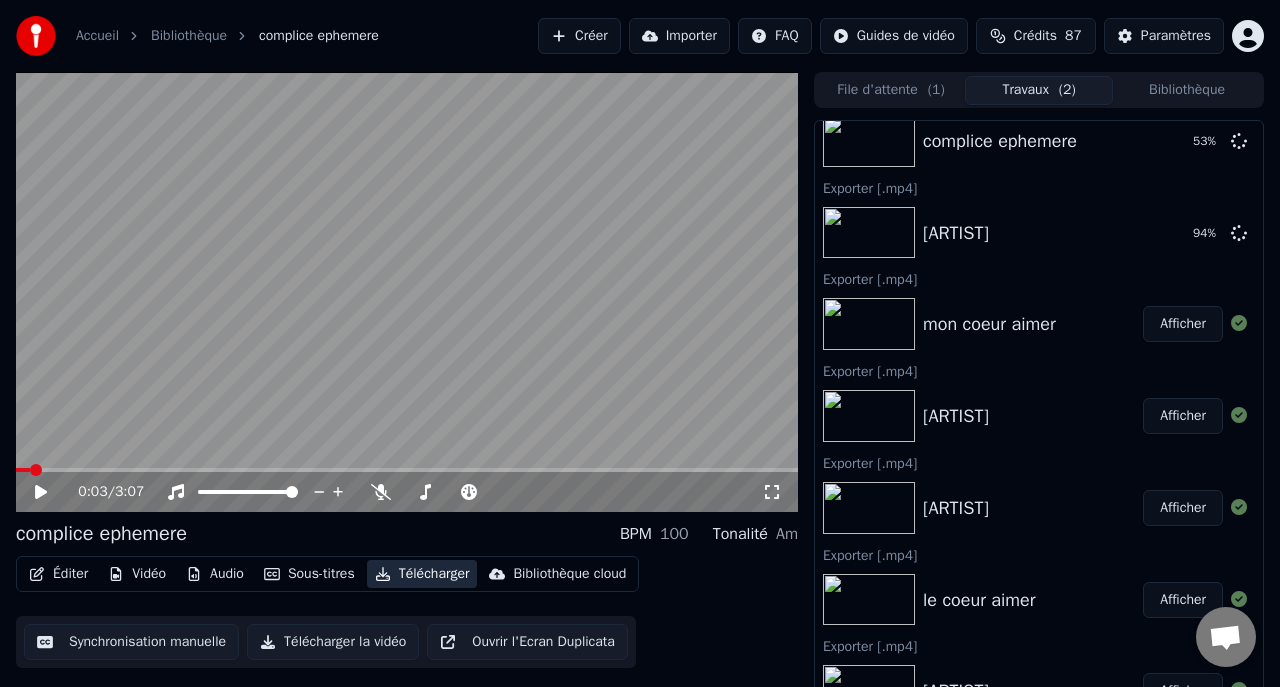scroll, scrollTop: 0, scrollLeft: 0, axis: both 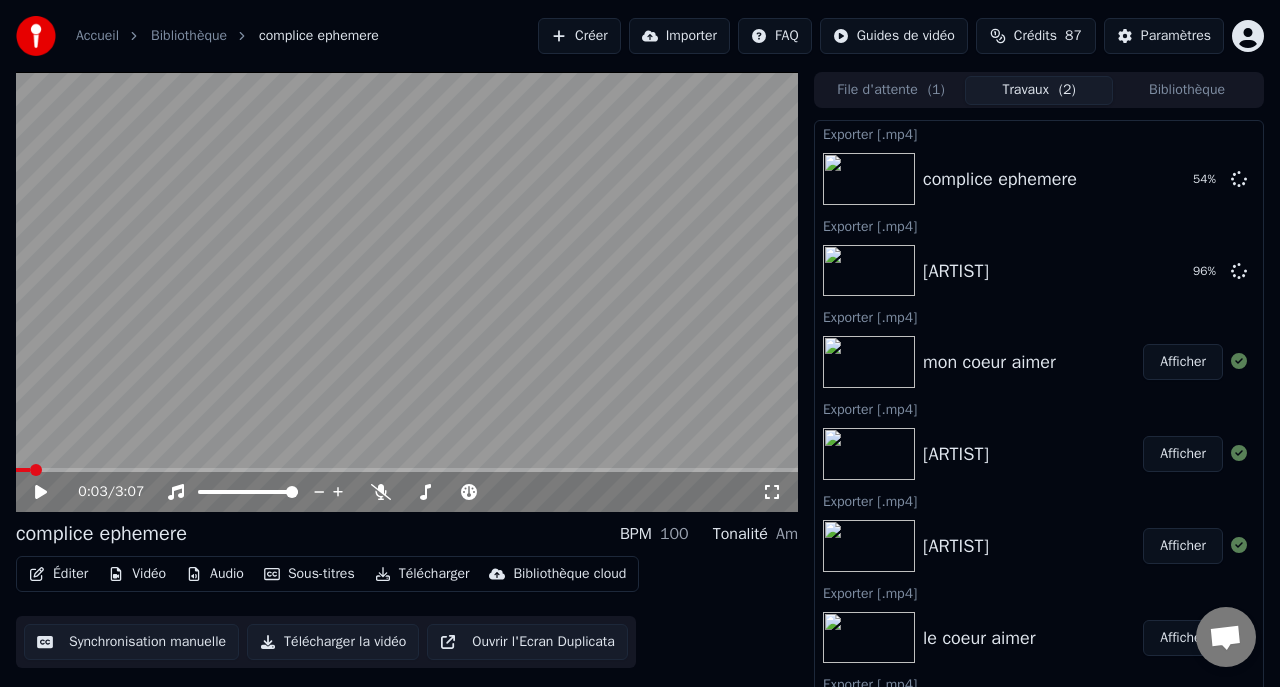 click at bounding box center (869, 362) 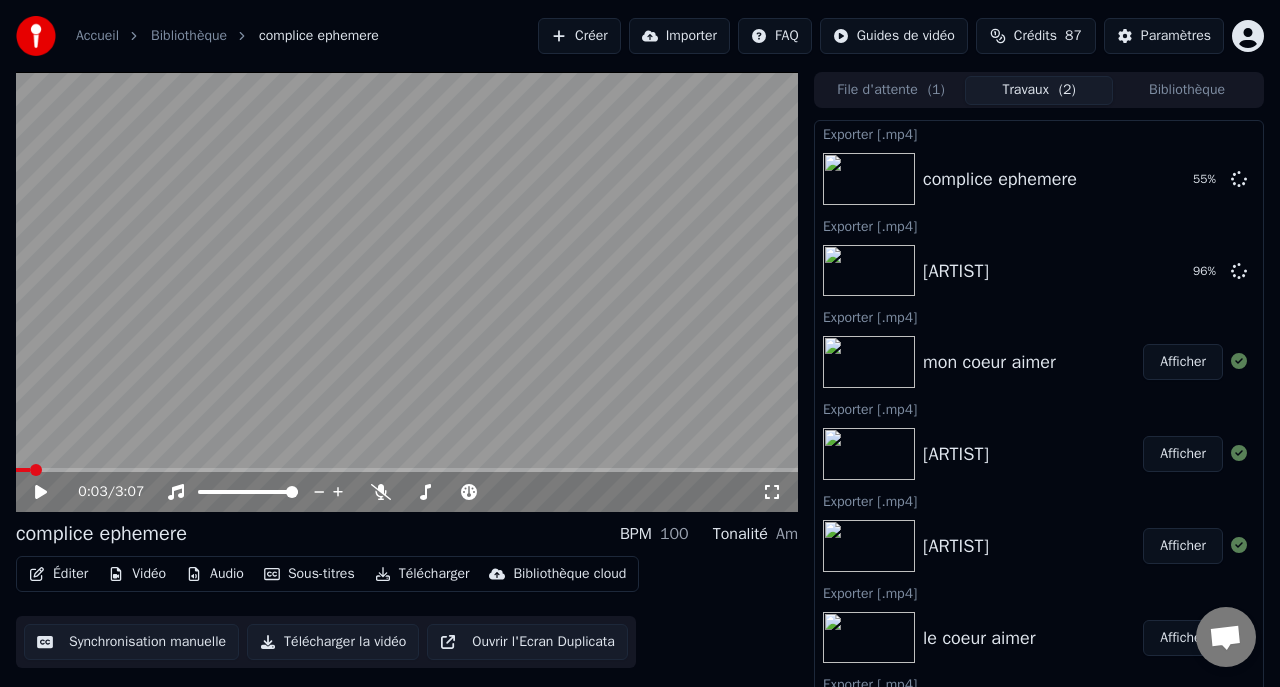 click at bounding box center (869, 362) 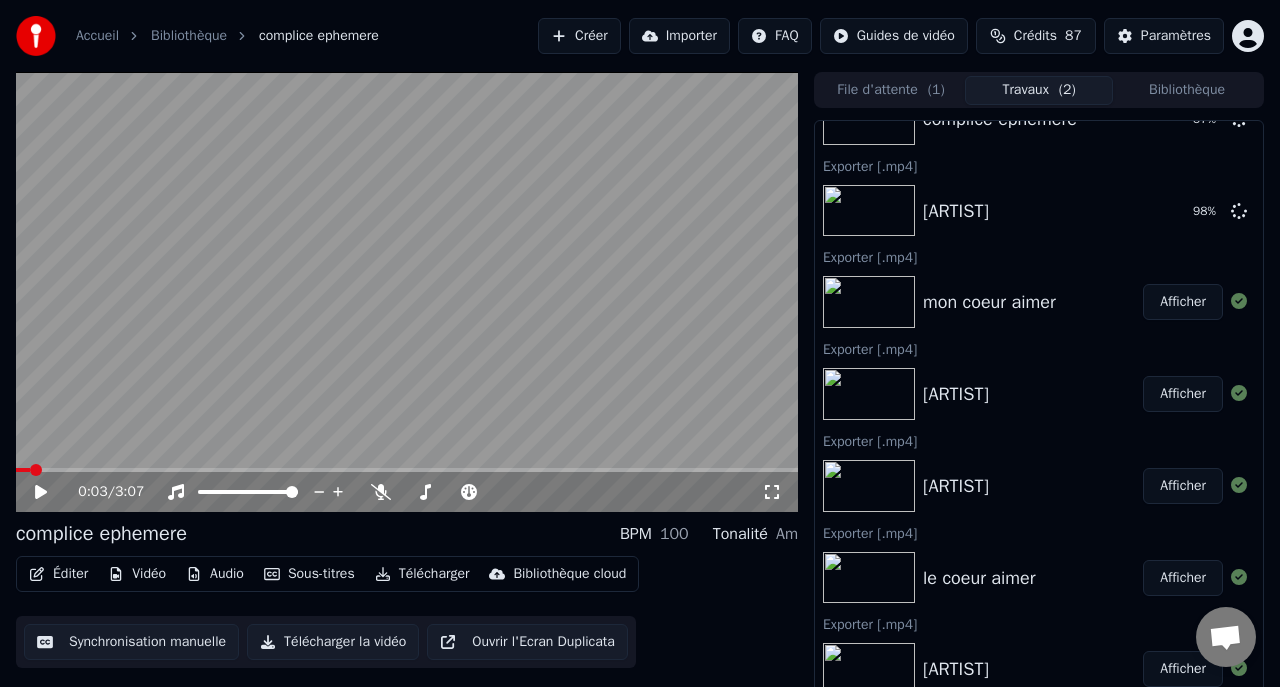 scroll, scrollTop: 0, scrollLeft: 0, axis: both 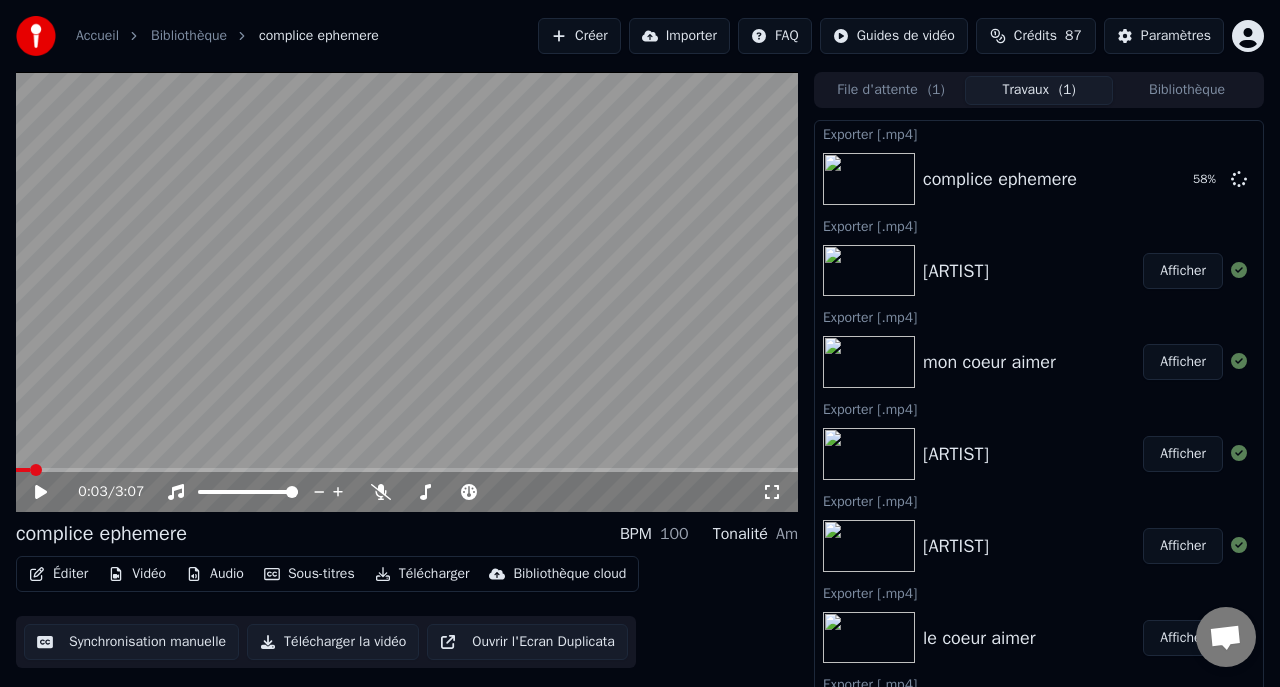 click on "Bibliothèque" at bounding box center (1187, 90) 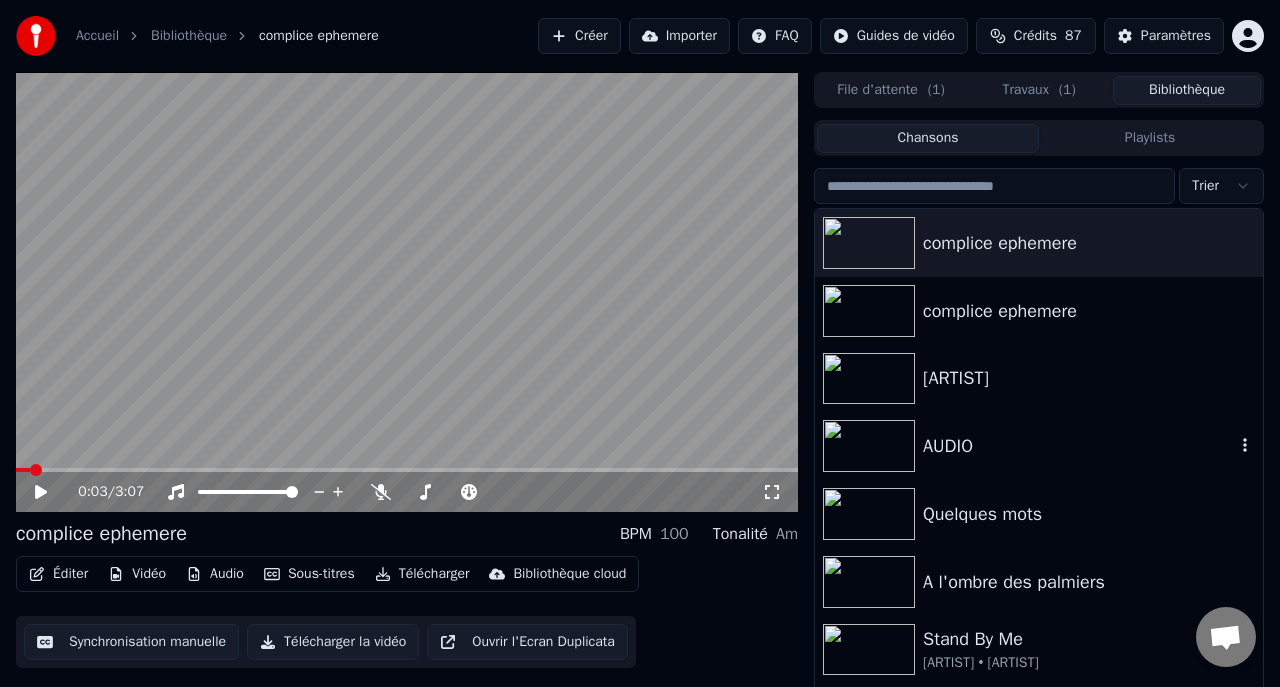 scroll, scrollTop: 36, scrollLeft: 0, axis: vertical 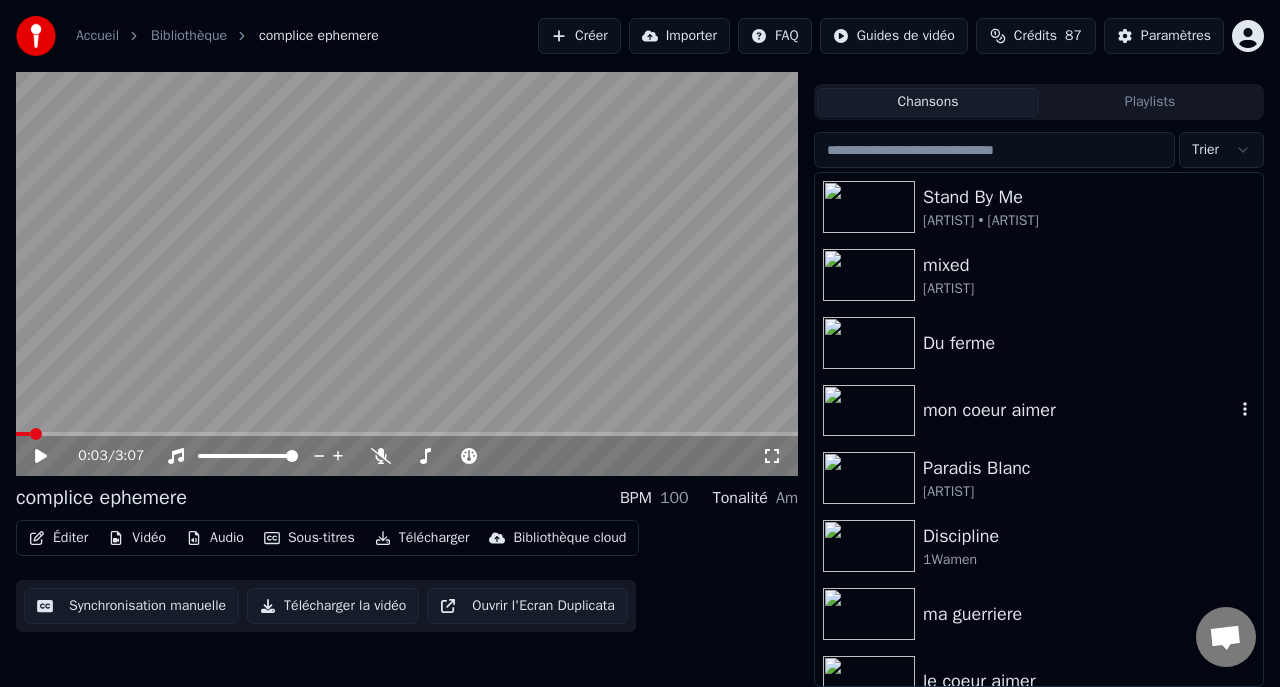 click on "mon coeur aimer" at bounding box center [1079, 410] 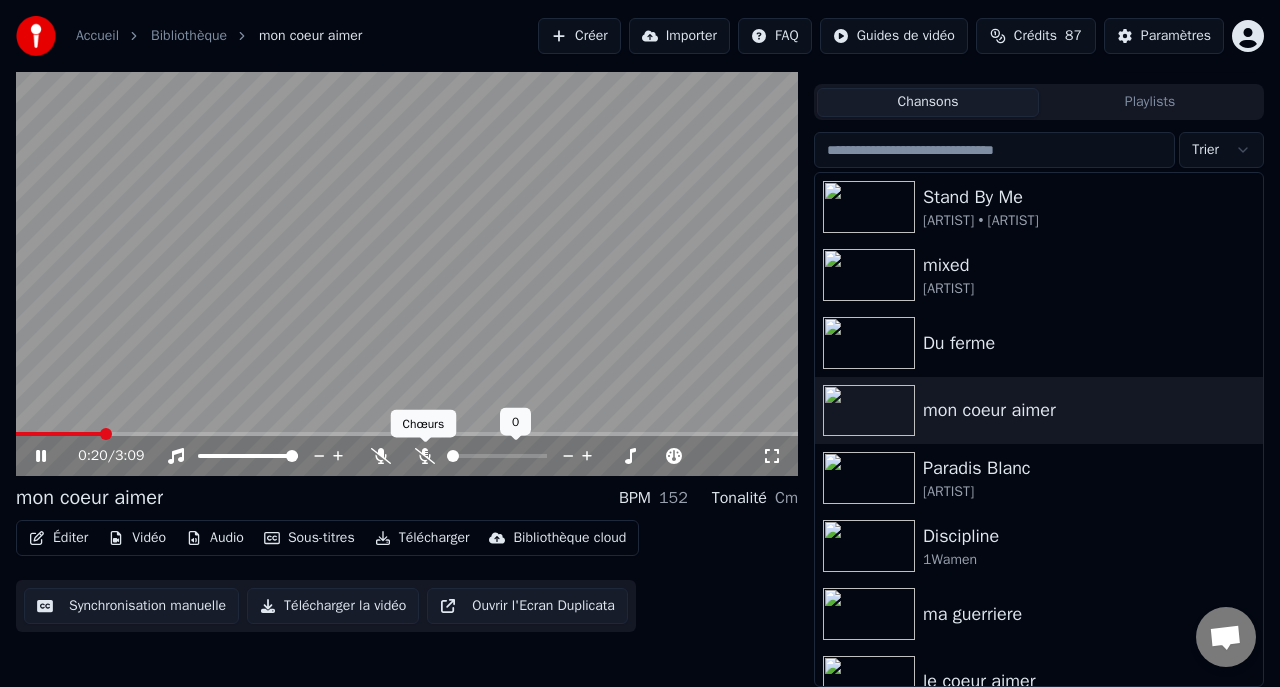 click 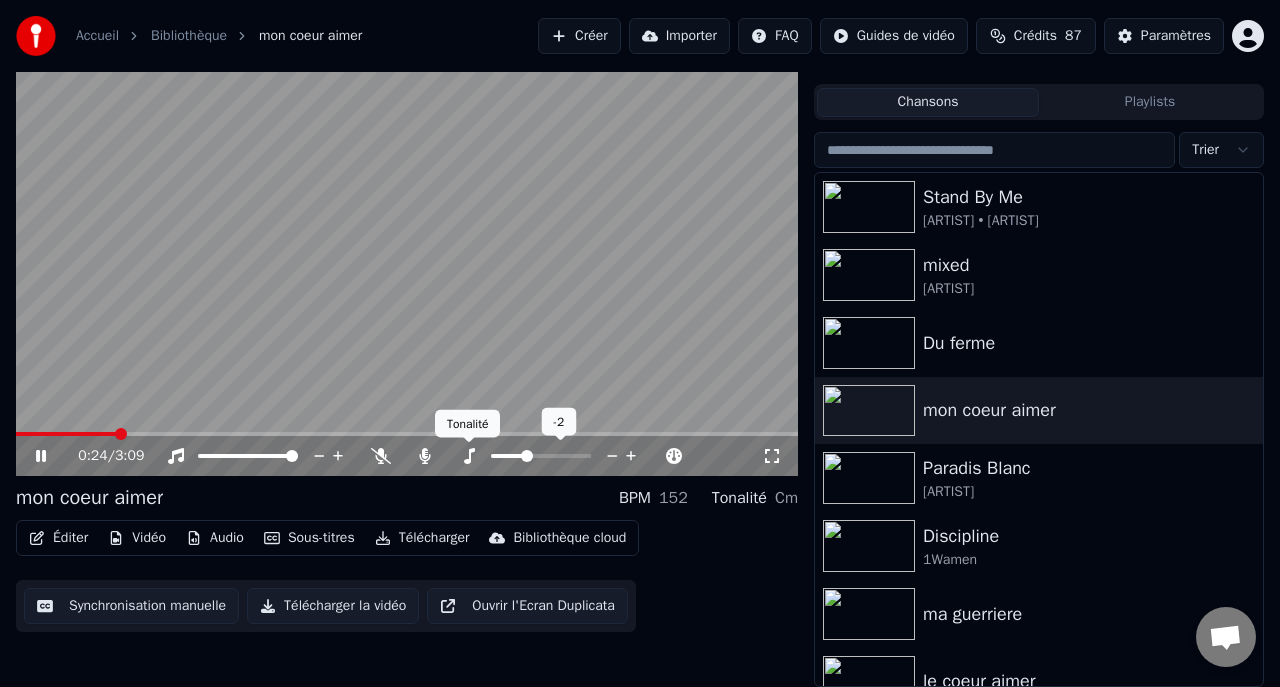 click 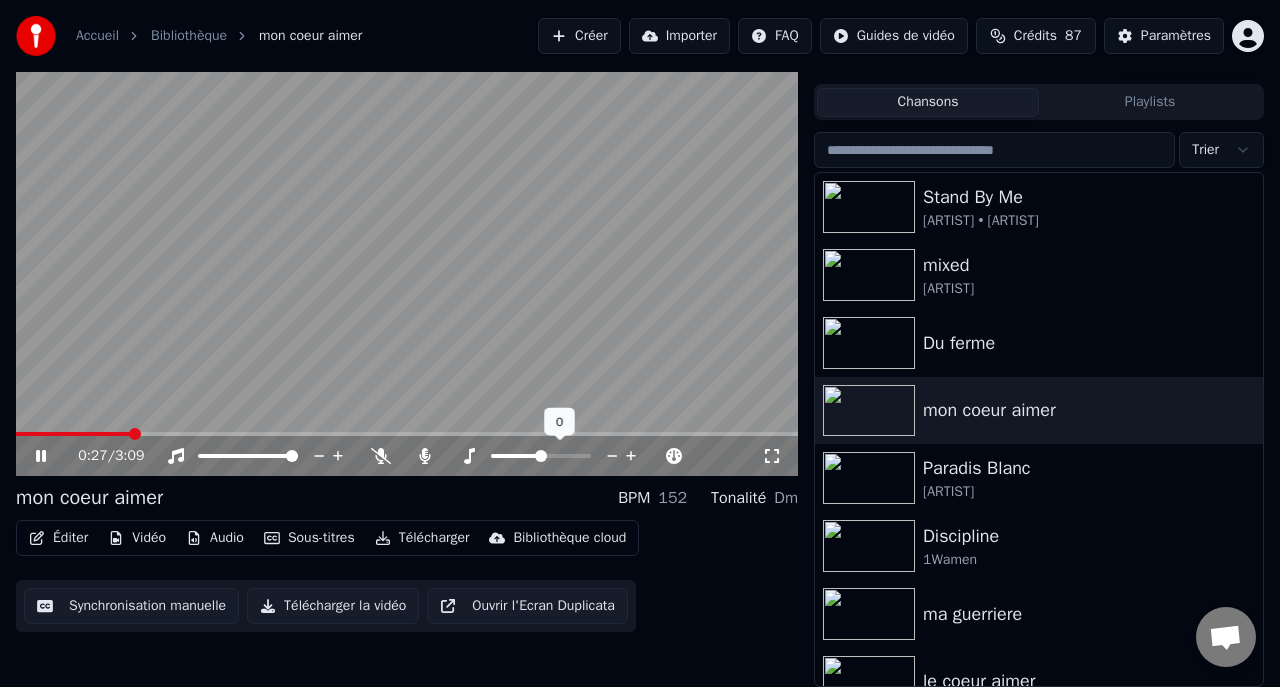 click 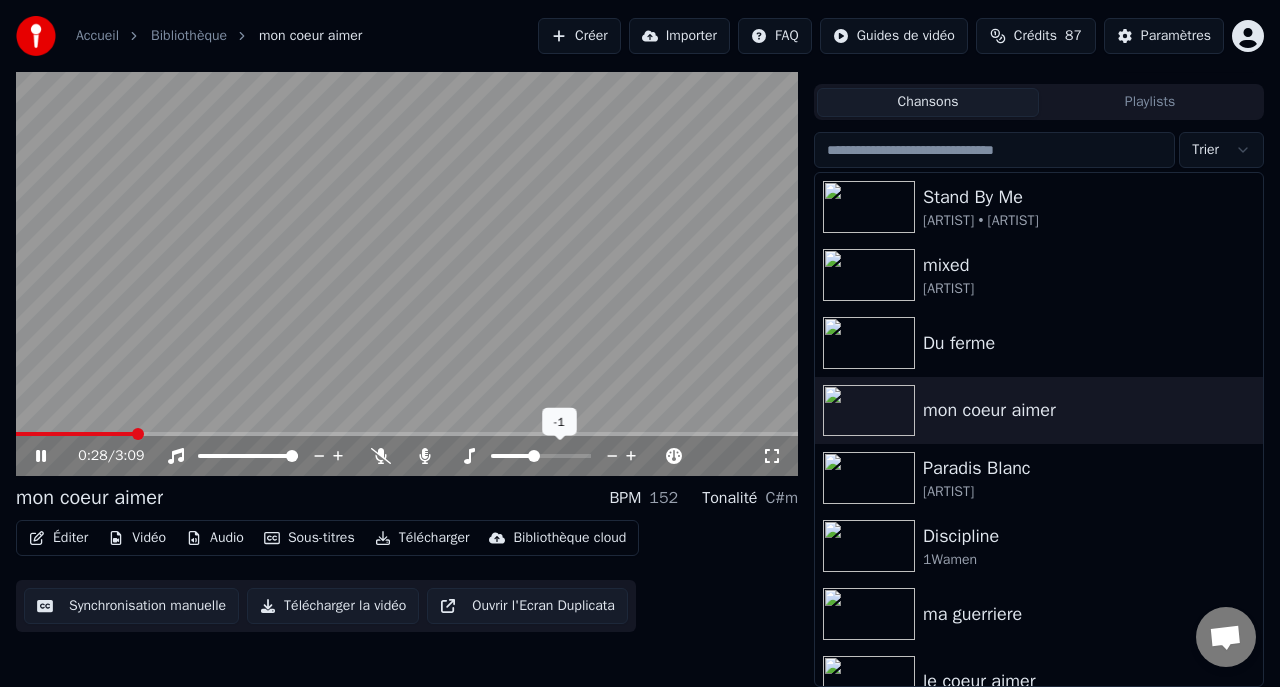 click 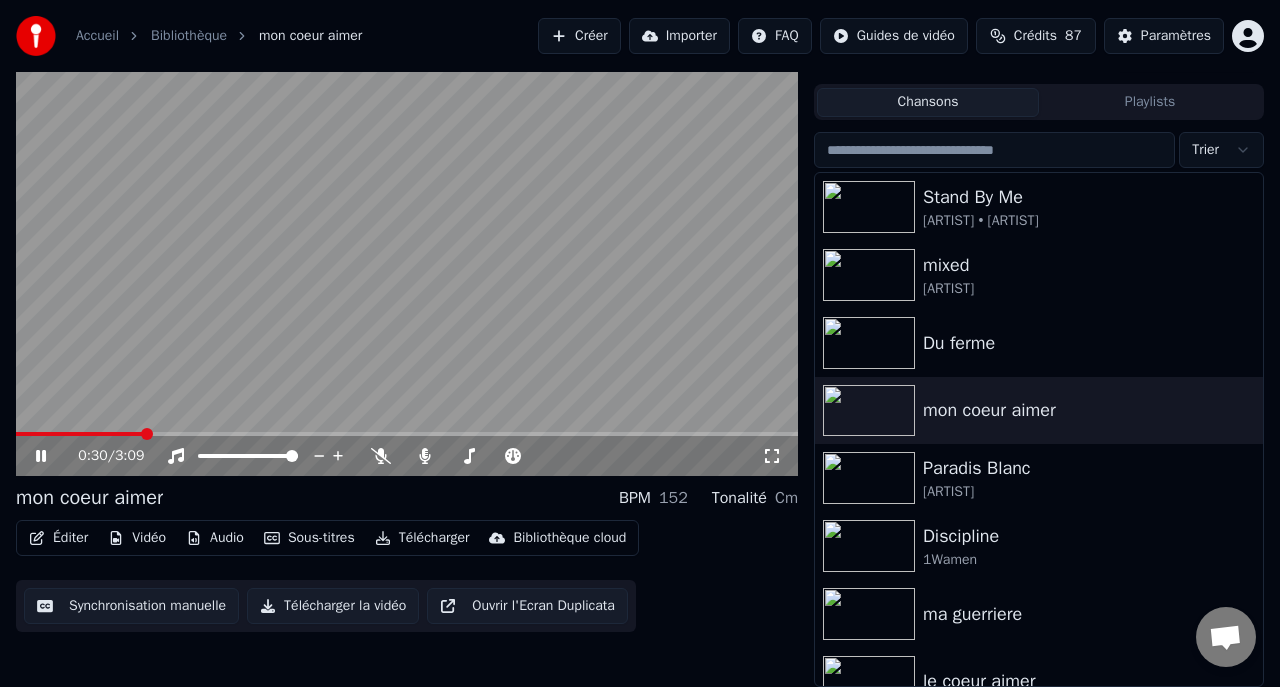 click on "Audio" at bounding box center (215, 538) 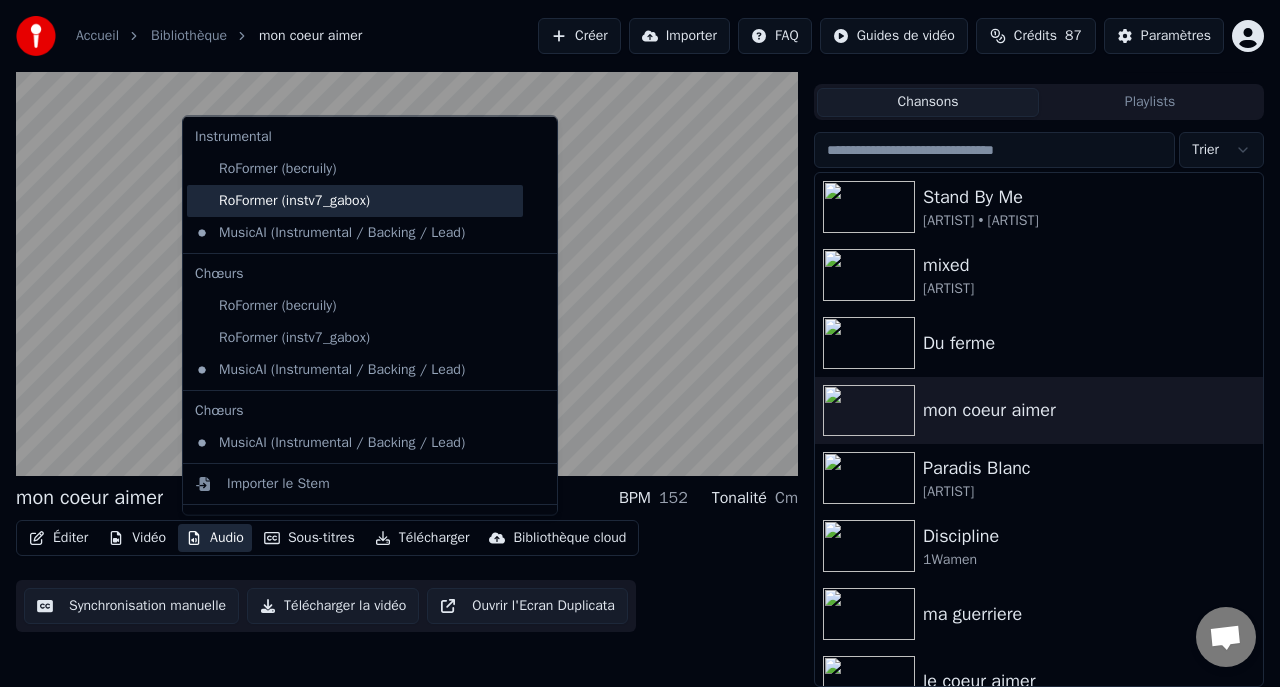 click on "RoFormer (instv7_gabox)" at bounding box center [355, 200] 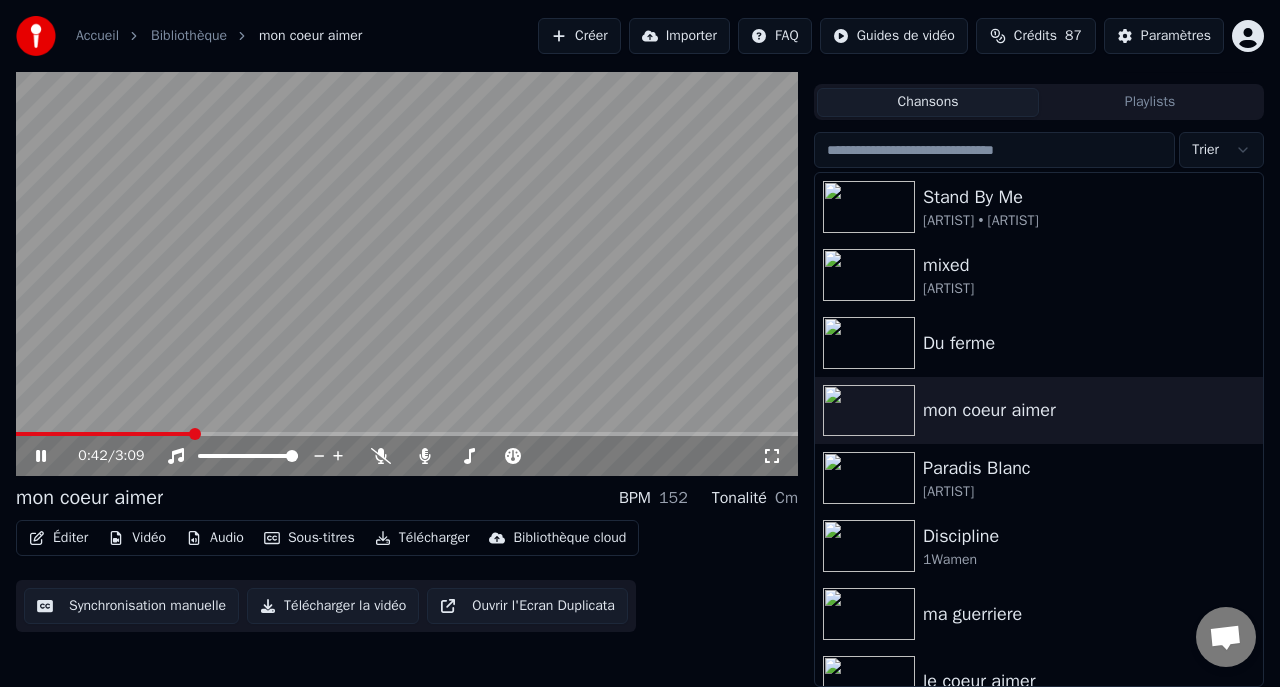 click on "Audio" at bounding box center [215, 538] 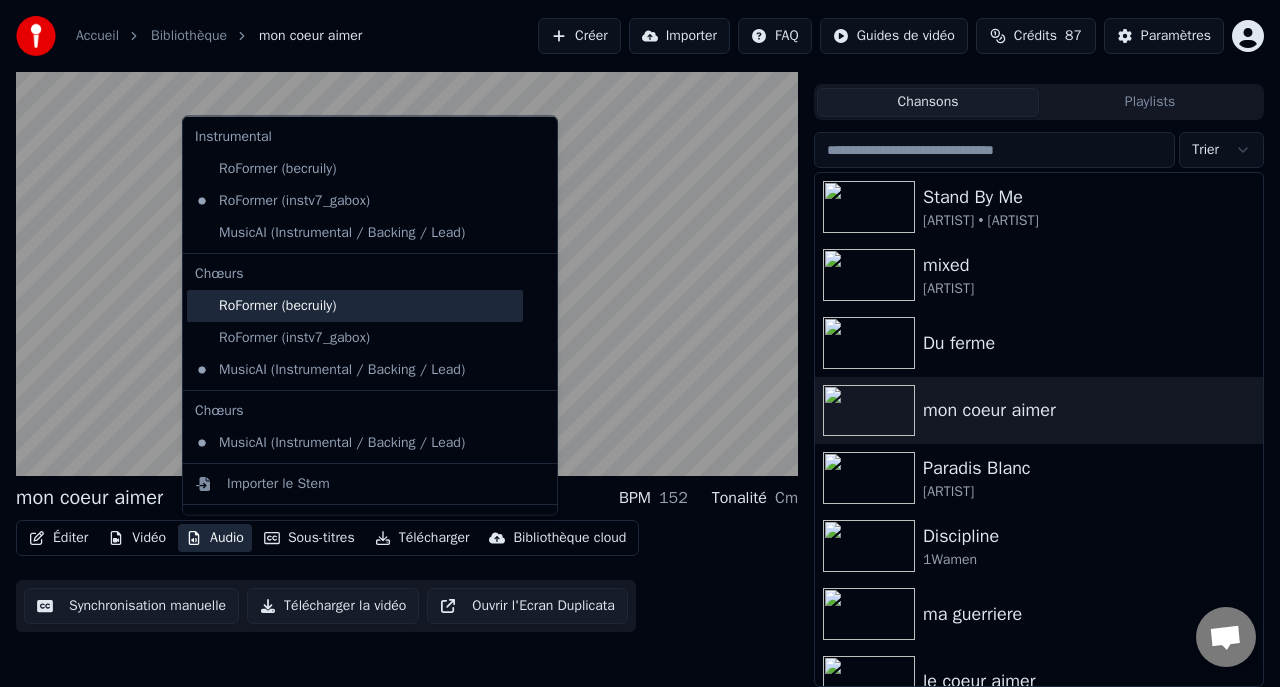 click on "RoFormer (becruily)" at bounding box center (355, 305) 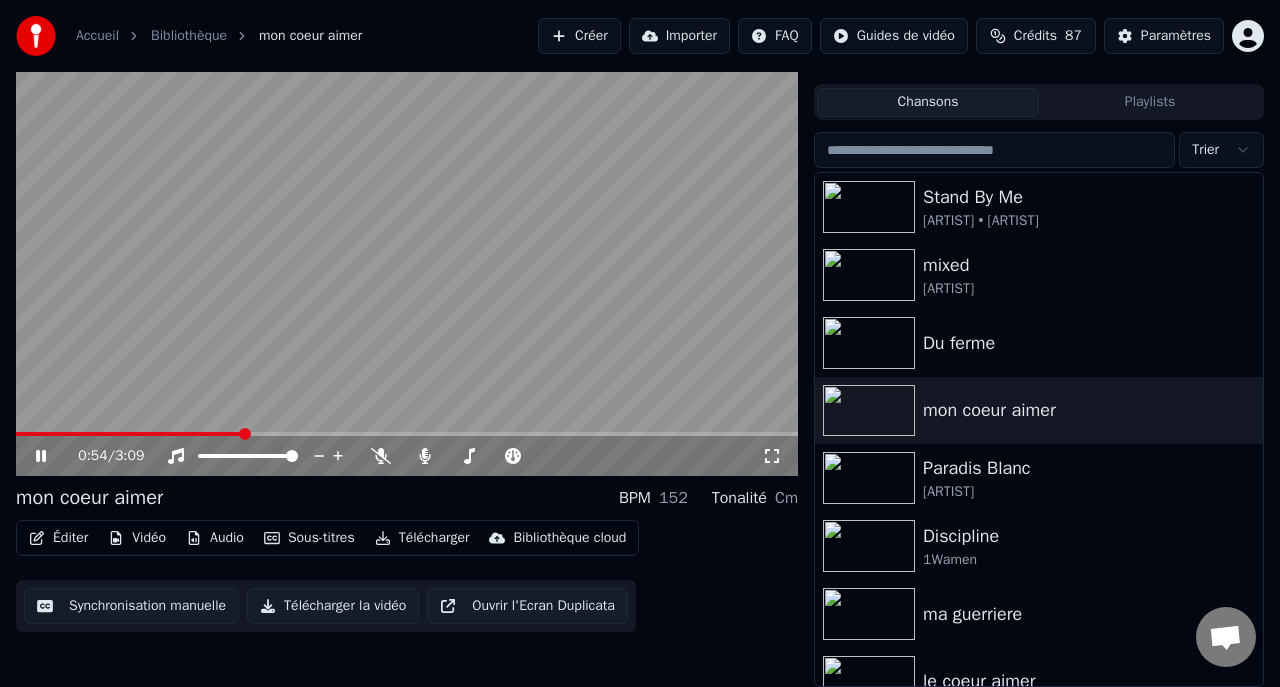 click on "Audio" at bounding box center [215, 538] 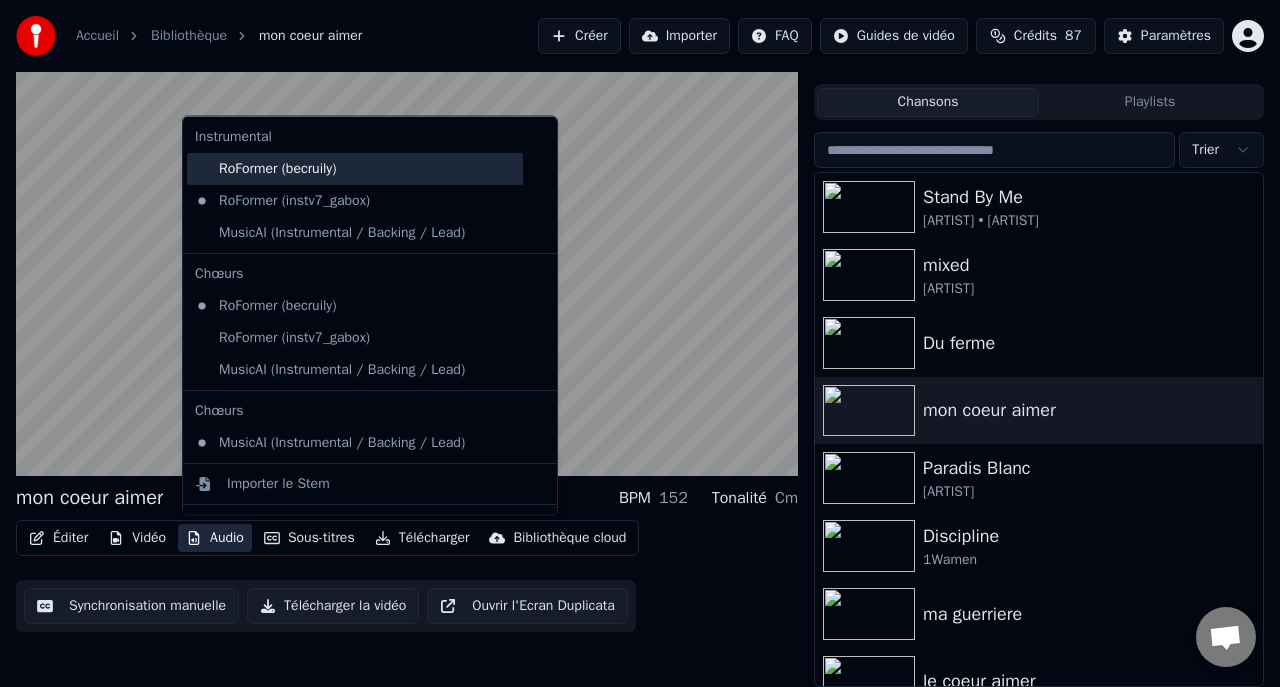 click on "RoFormer (becruily)" at bounding box center [355, 168] 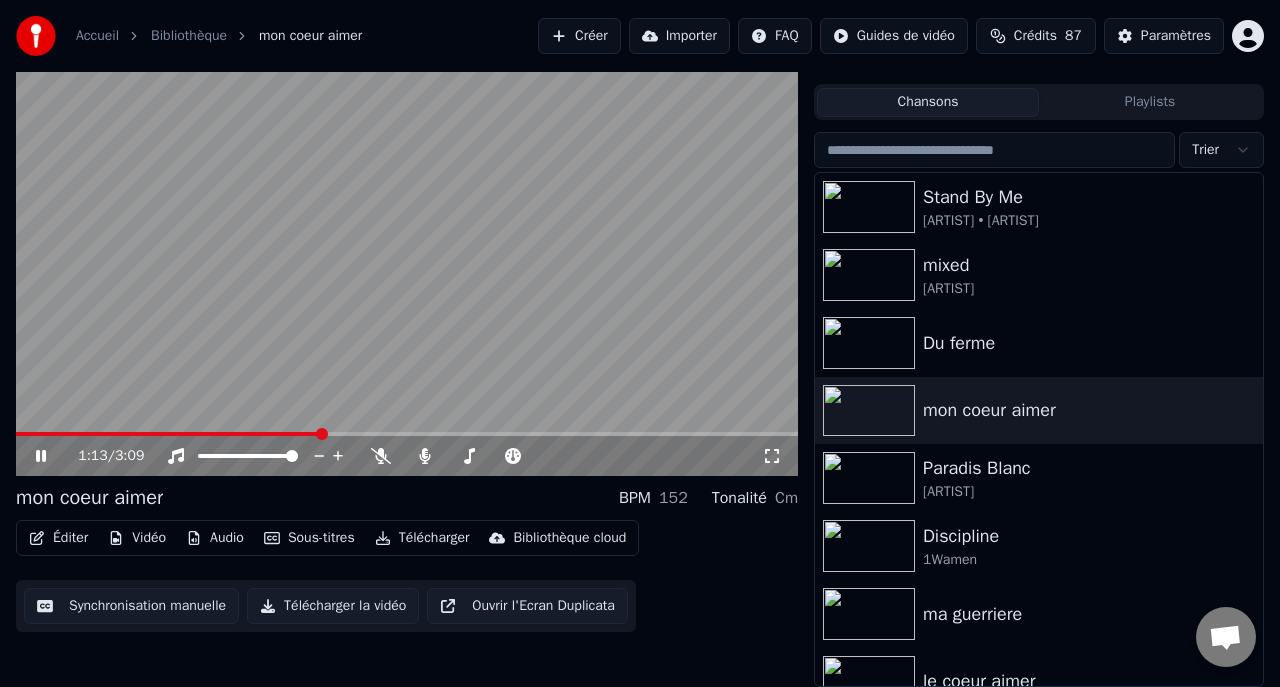click on "Audio" at bounding box center (215, 538) 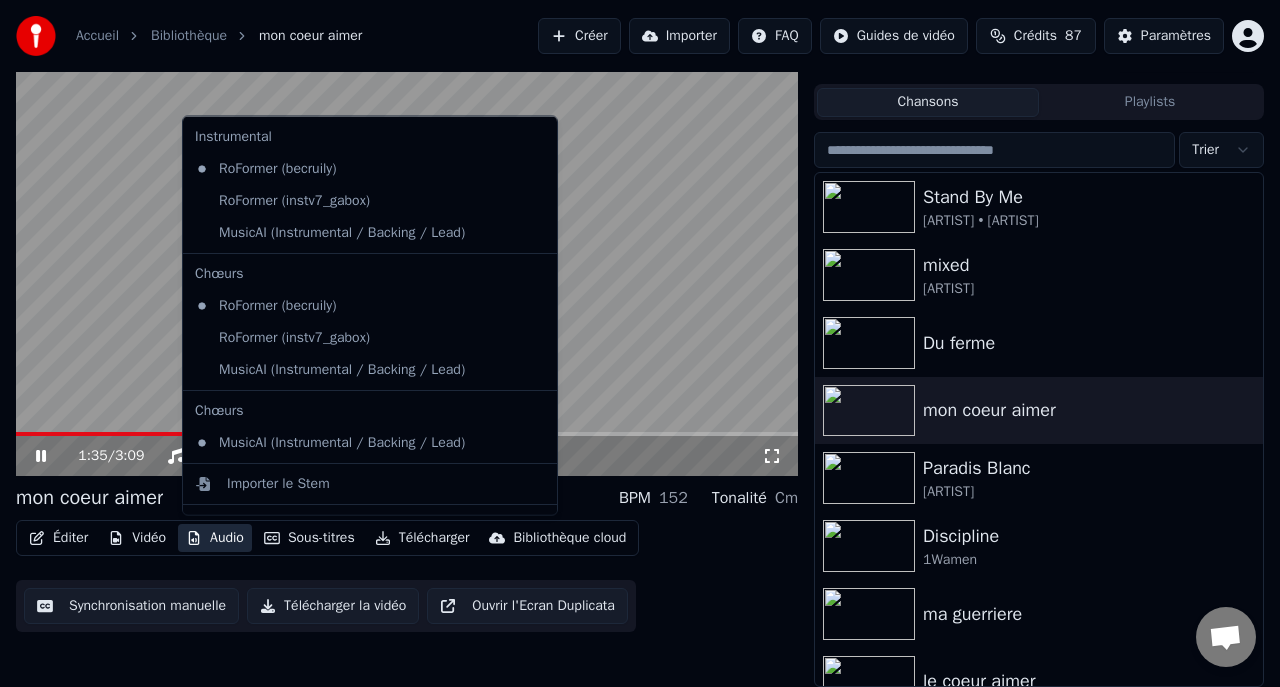 click at bounding box center (407, 256) 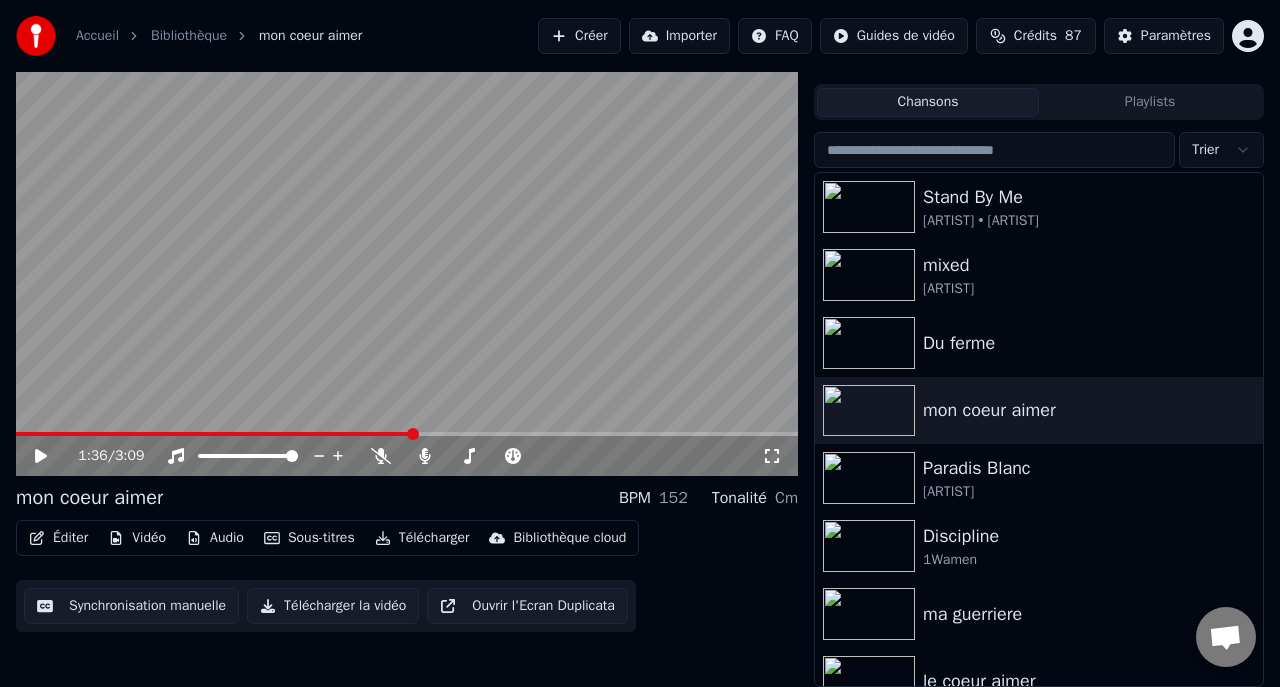 click on "Télécharger" at bounding box center [422, 538] 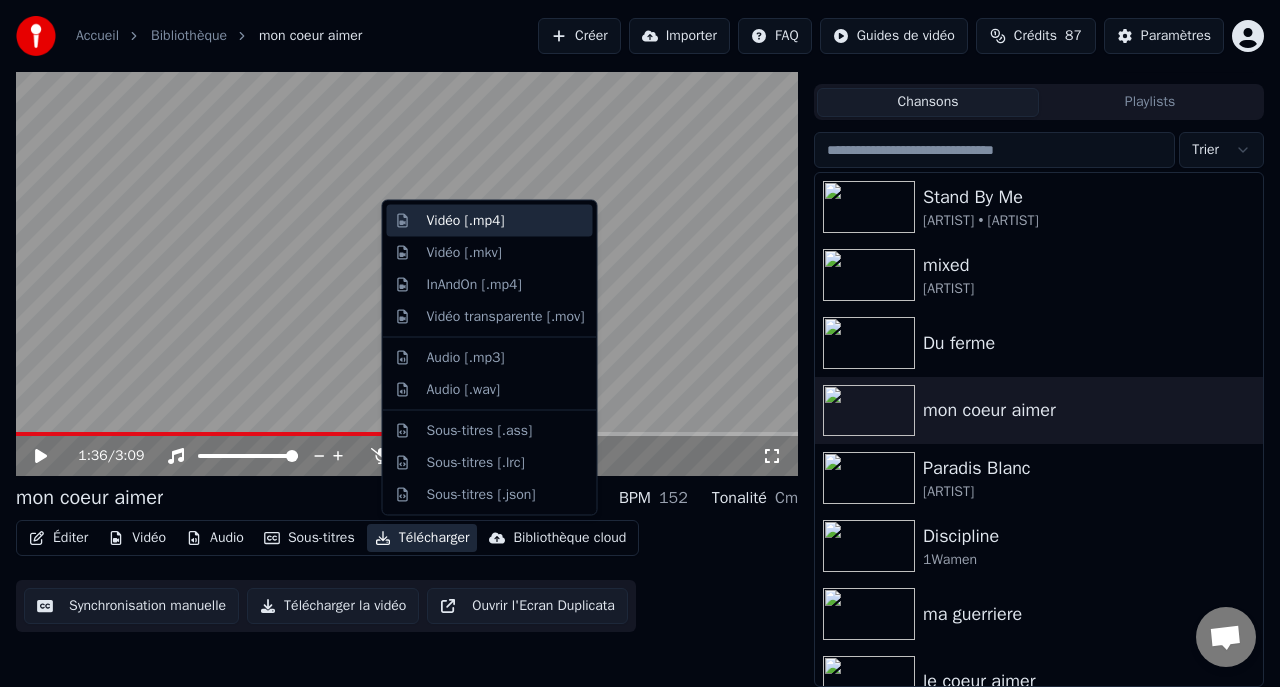 click on "Vidéo [.mp4]" at bounding box center (466, 221) 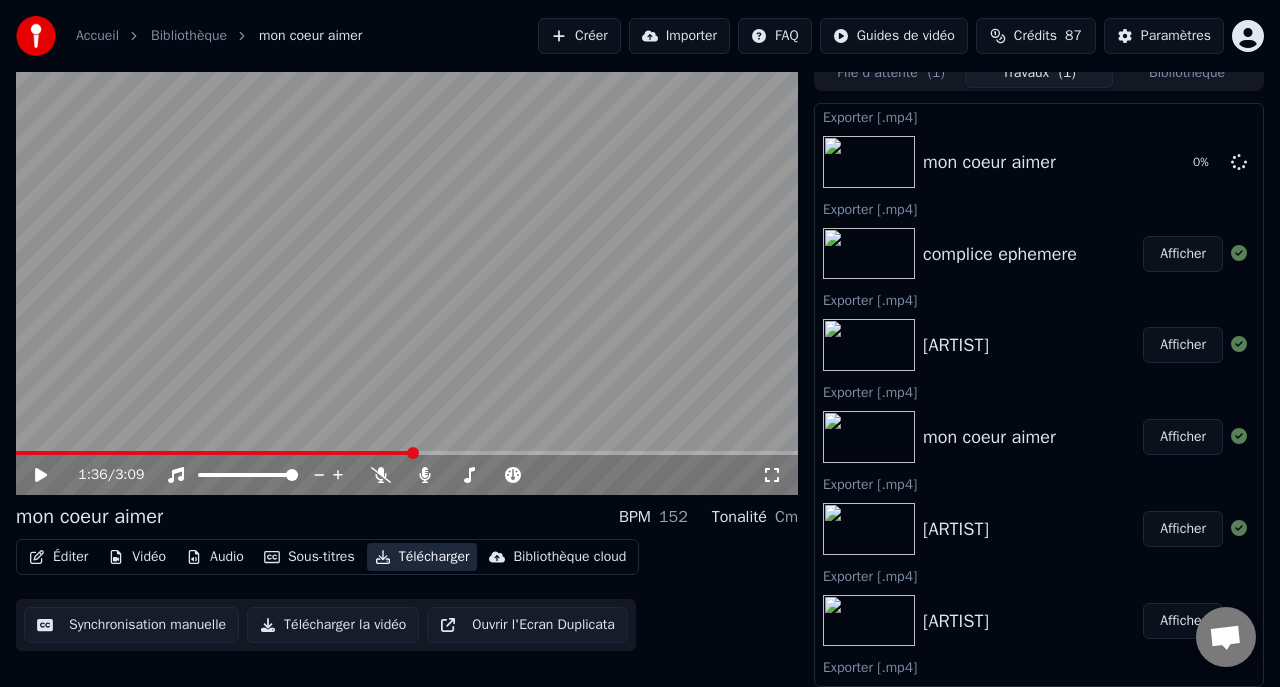 scroll, scrollTop: 0, scrollLeft: 0, axis: both 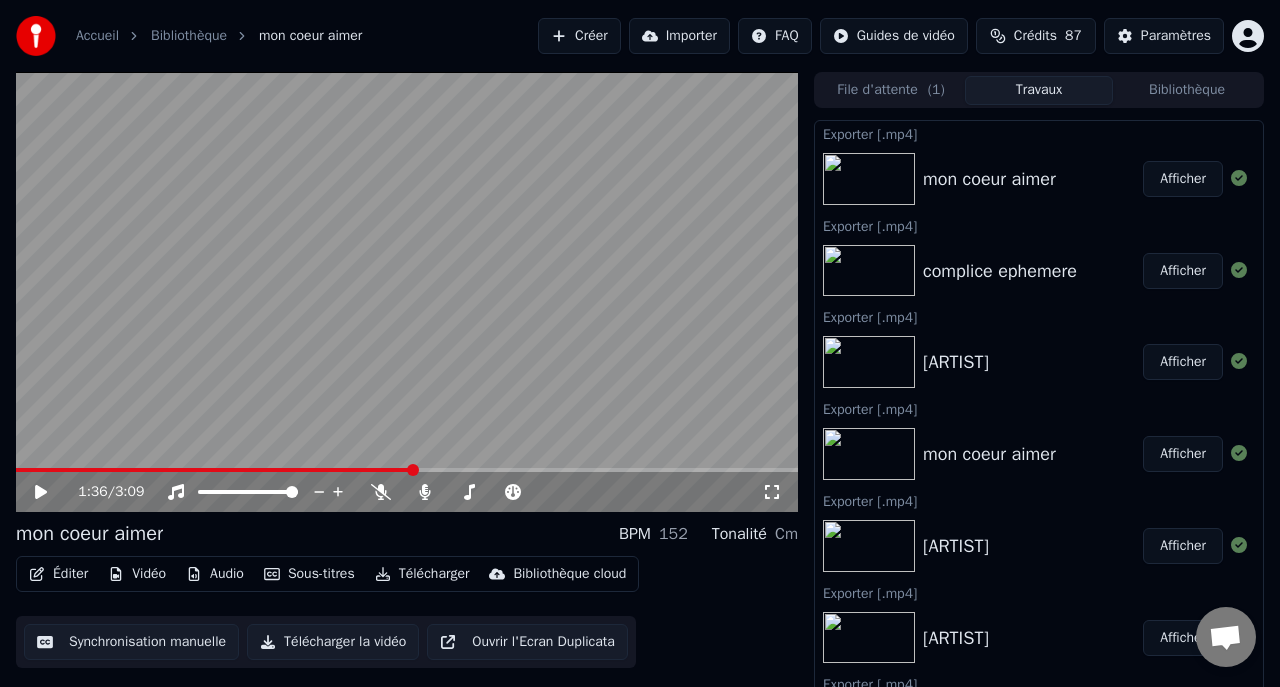 click on "Bibliothèque" at bounding box center [1187, 90] 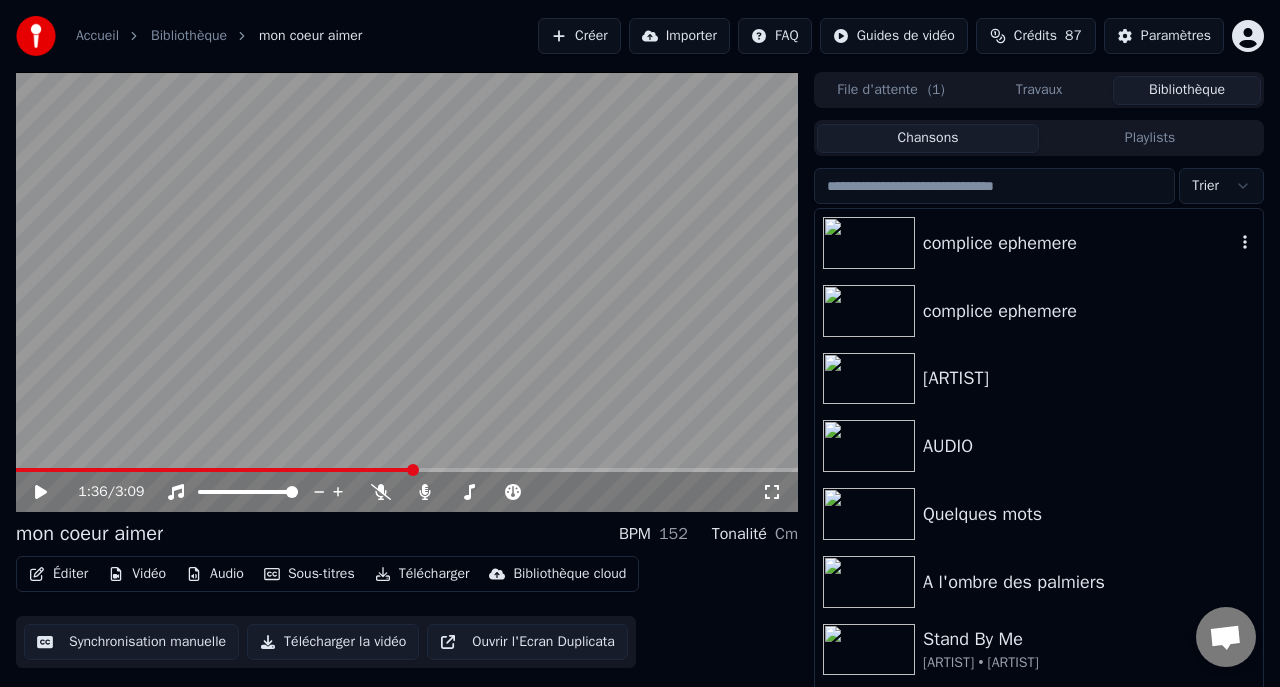click on "complice ephemere" at bounding box center (1079, 243) 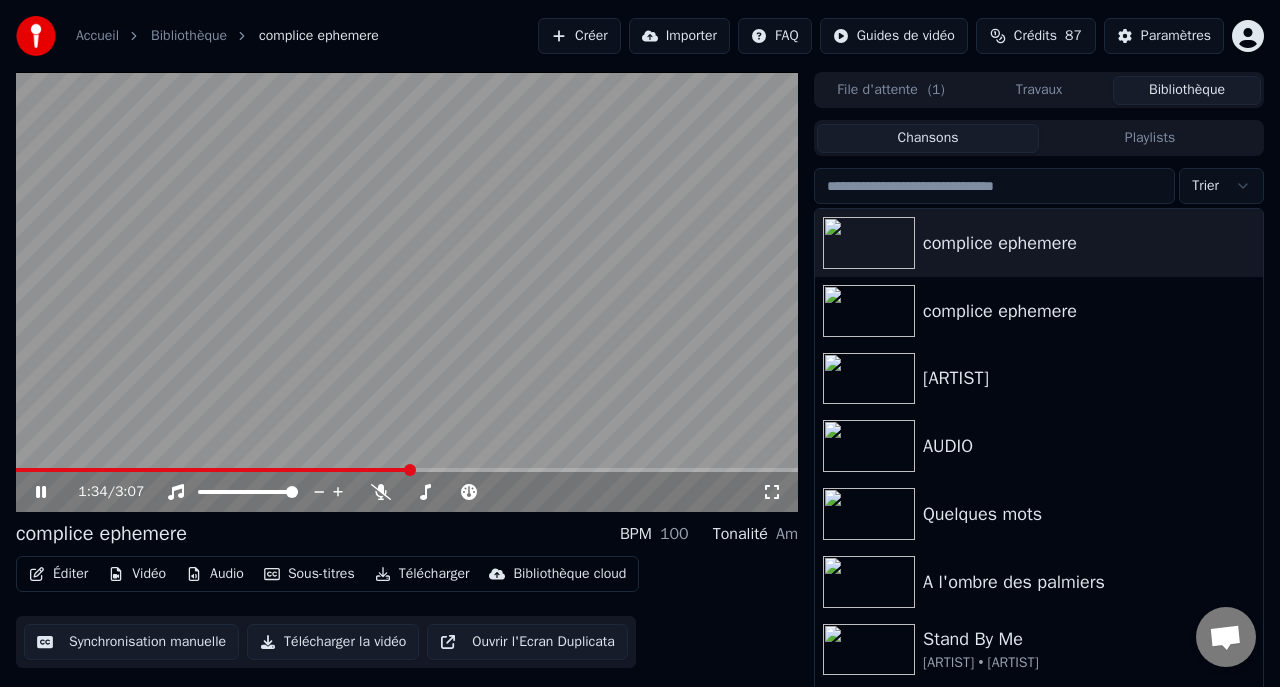 click 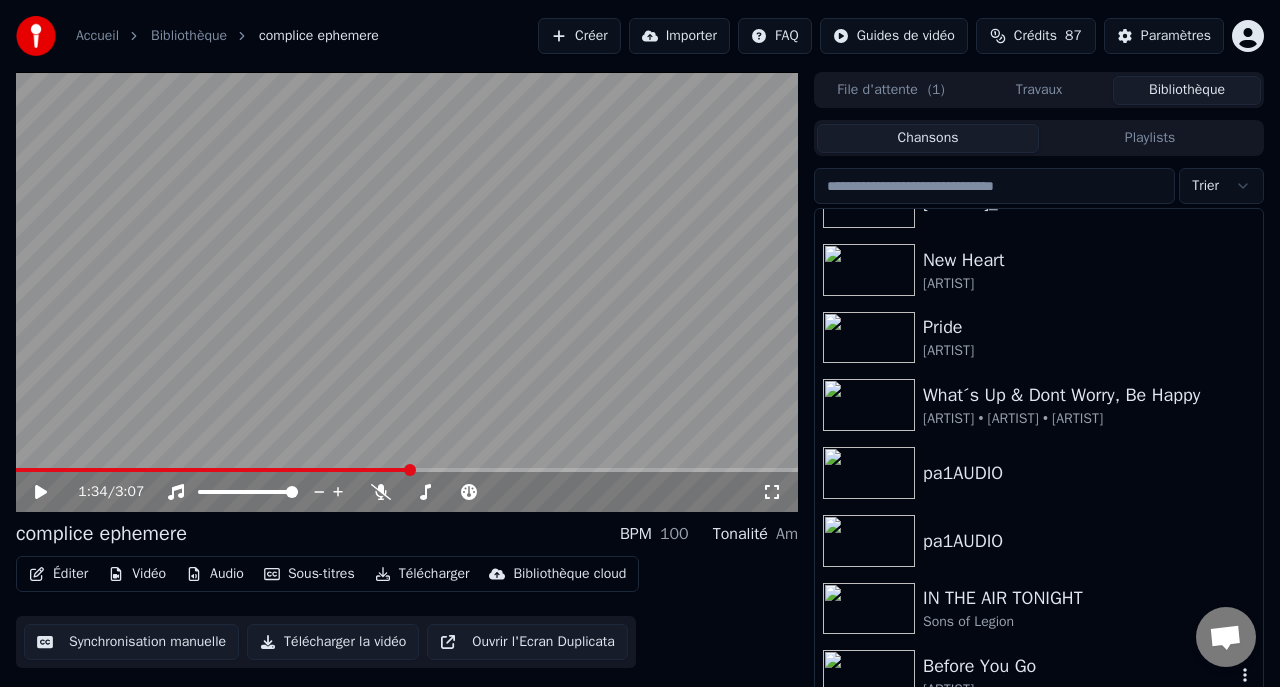 scroll, scrollTop: 1283, scrollLeft: 0, axis: vertical 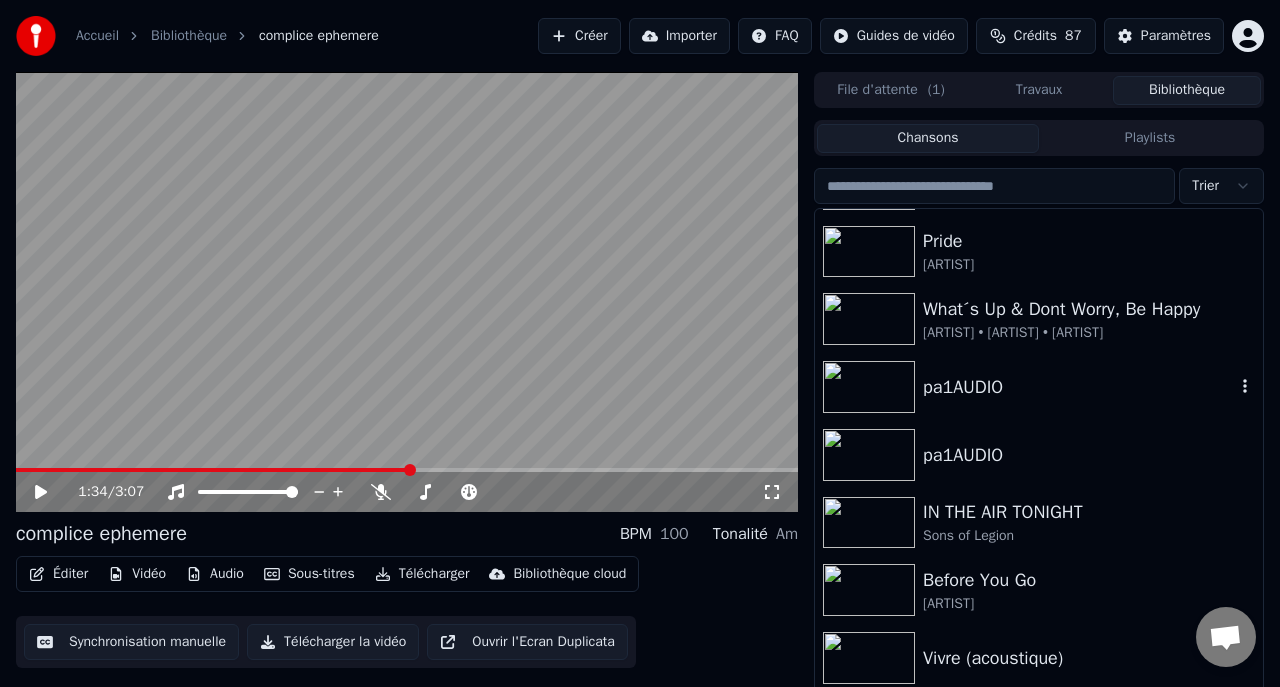 click on "pa1AUDIO" at bounding box center [1079, 387] 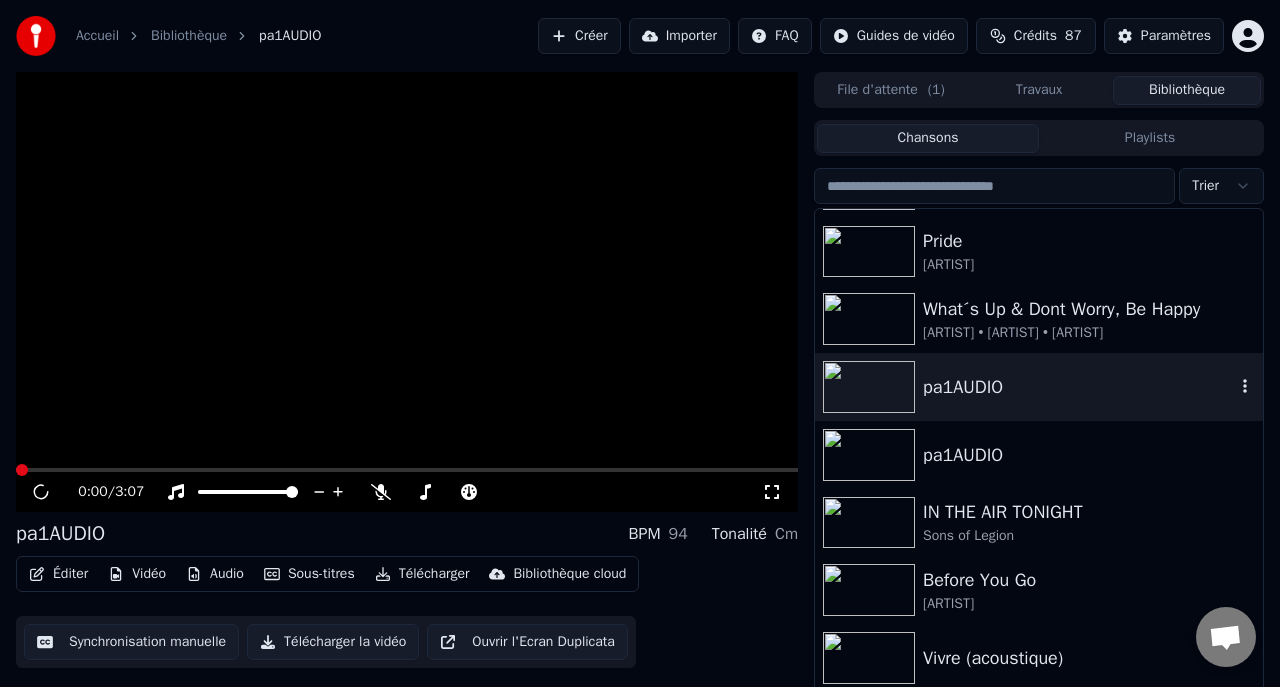 click on "pa1AUDIO" at bounding box center (1079, 387) 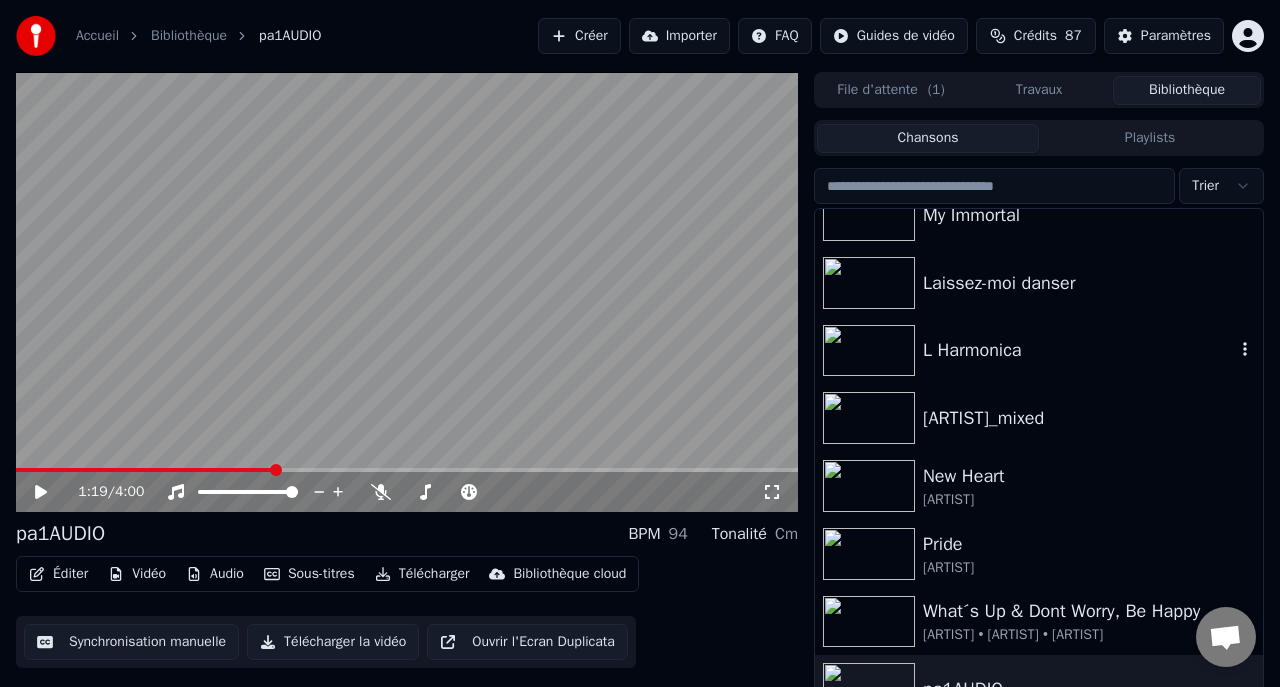 scroll, scrollTop: 0, scrollLeft: 0, axis: both 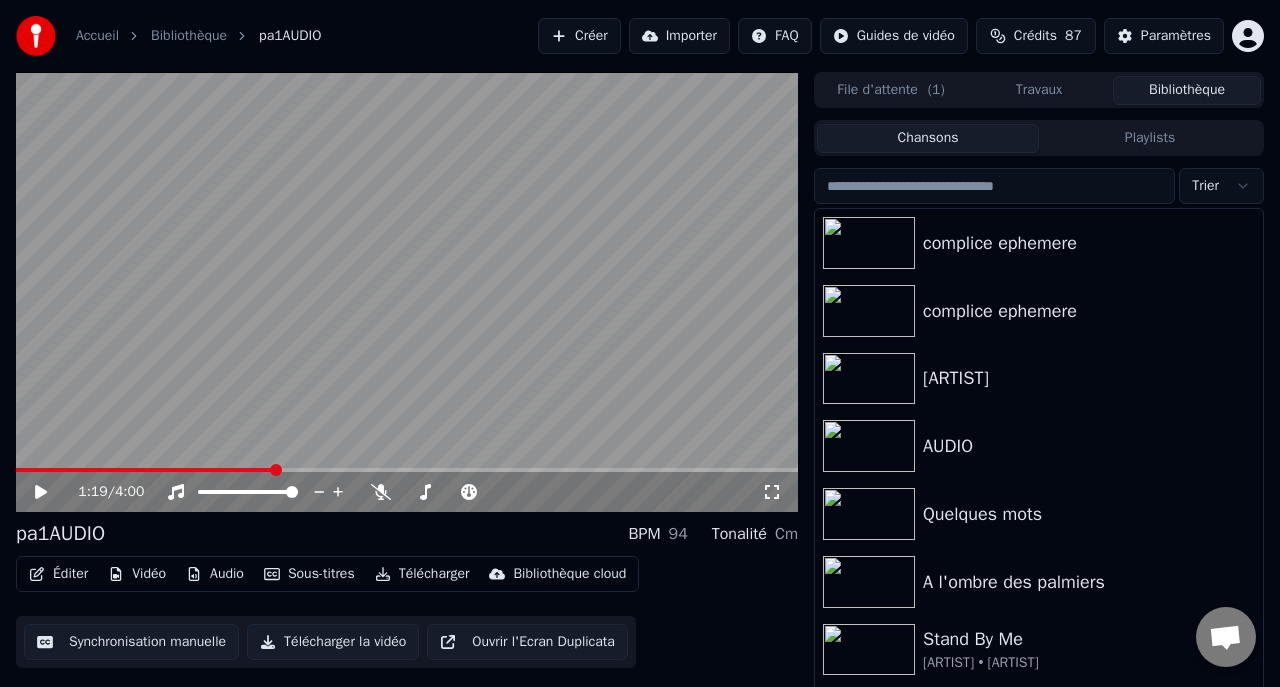 click on "Travaux" at bounding box center (1039, 90) 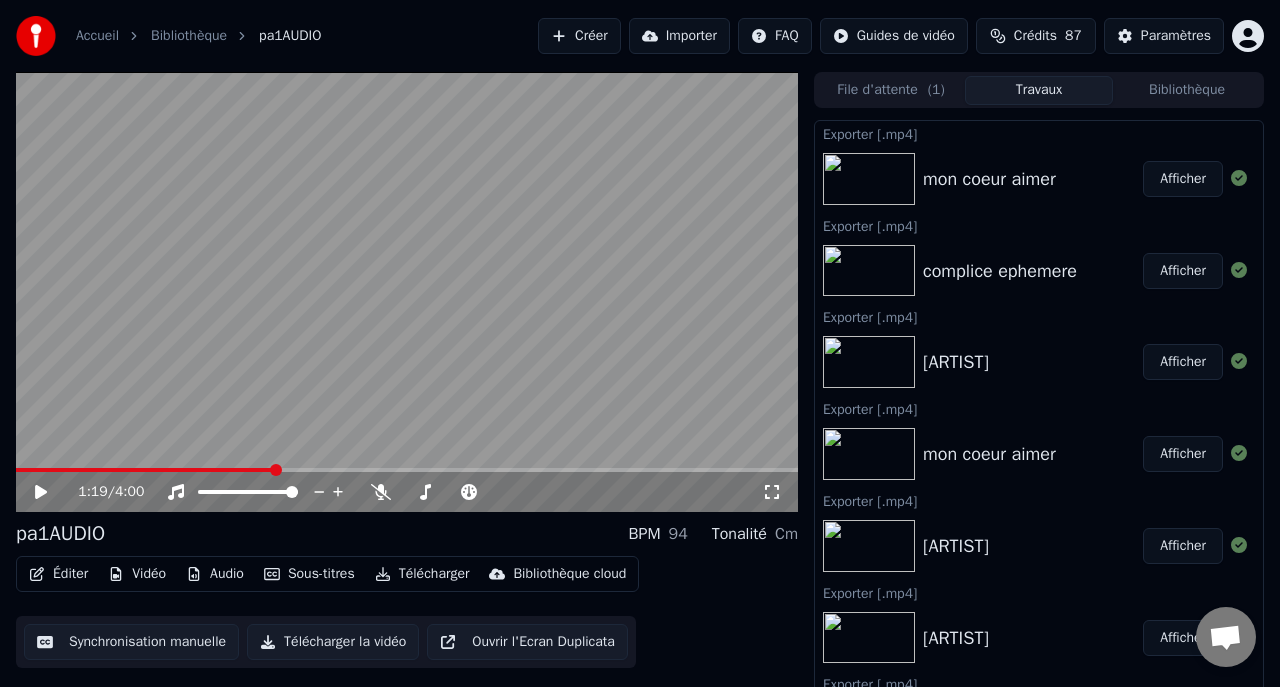 scroll, scrollTop: 5, scrollLeft: 0, axis: vertical 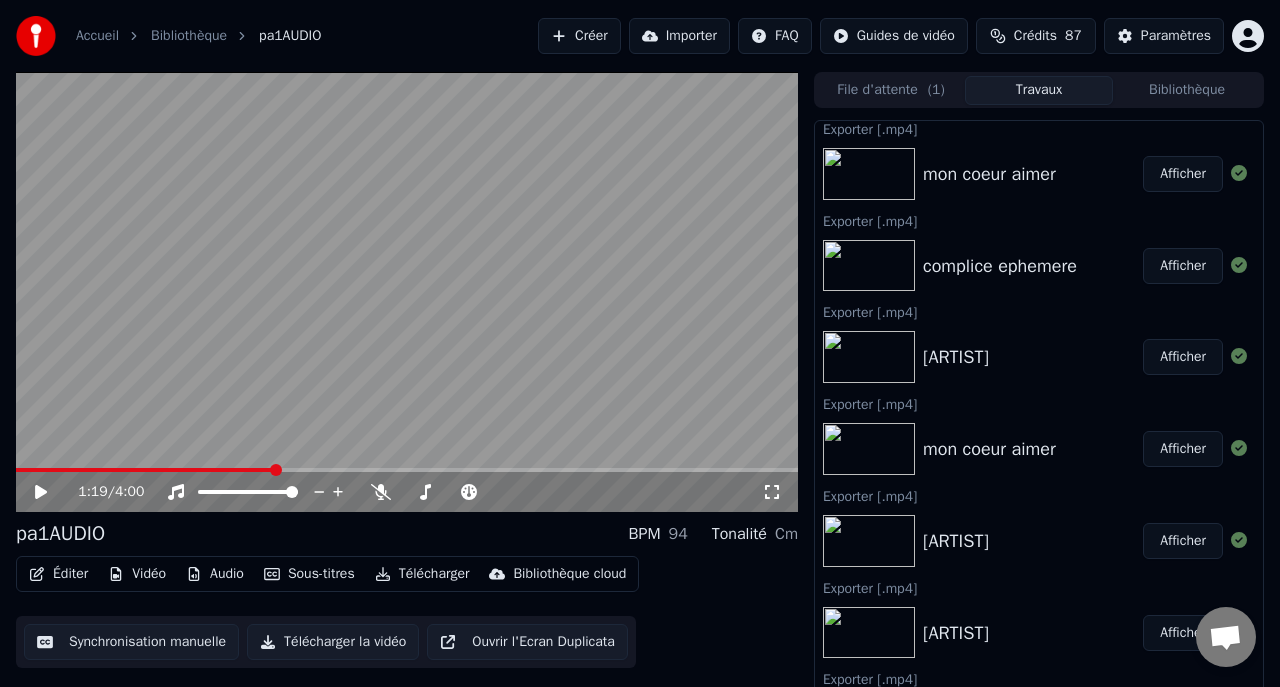 click on "[ARTIST]" at bounding box center (956, 357) 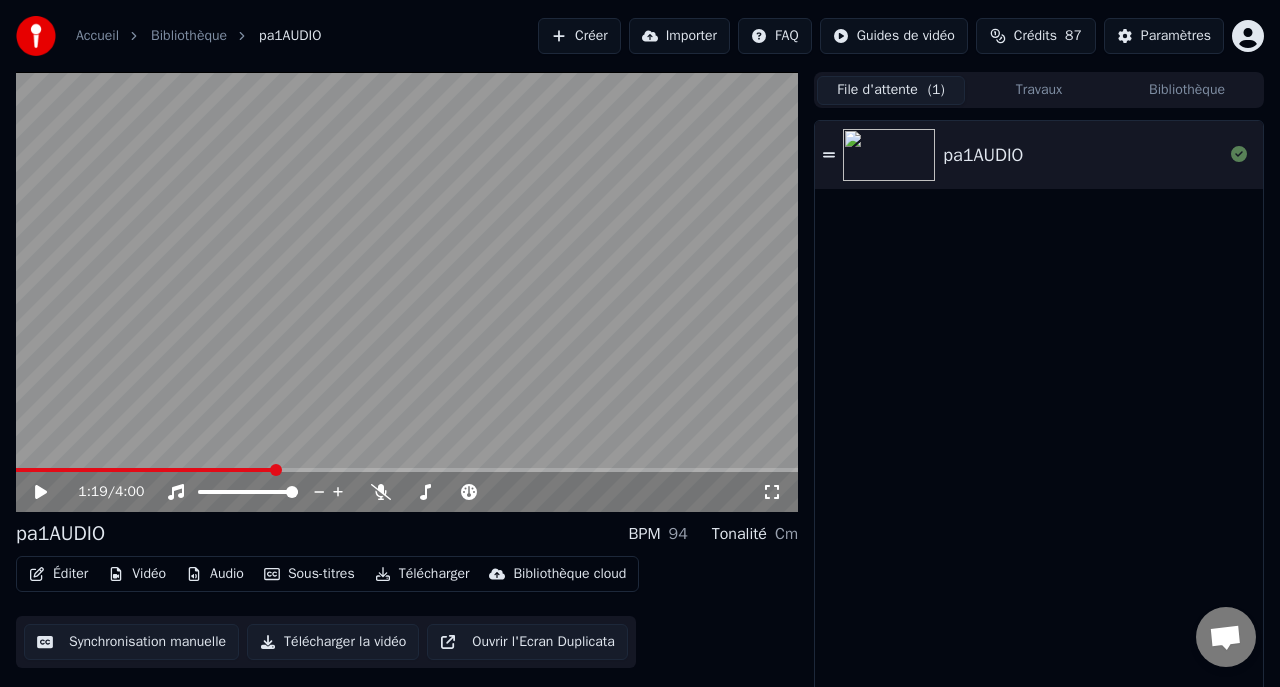 click on "File d'attente ( 1 )" at bounding box center [891, 90] 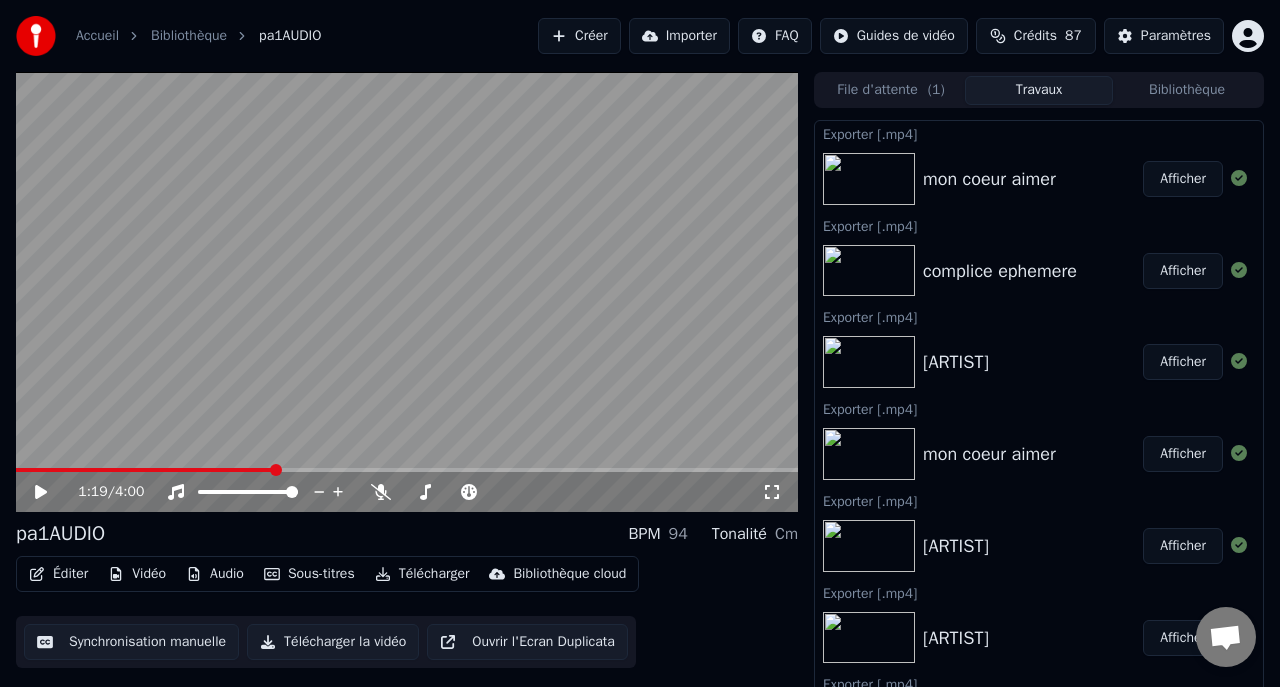 click on "Travaux" at bounding box center [1039, 90] 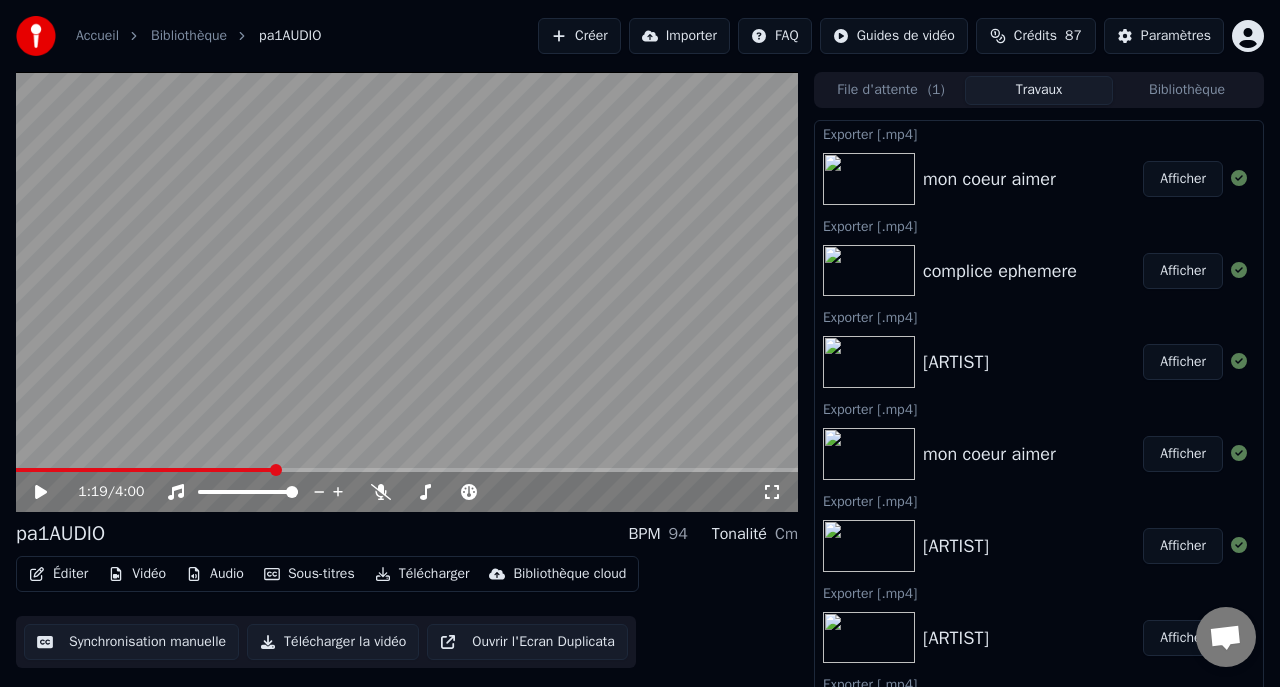 click on "Bibliothèque" at bounding box center [1187, 90] 